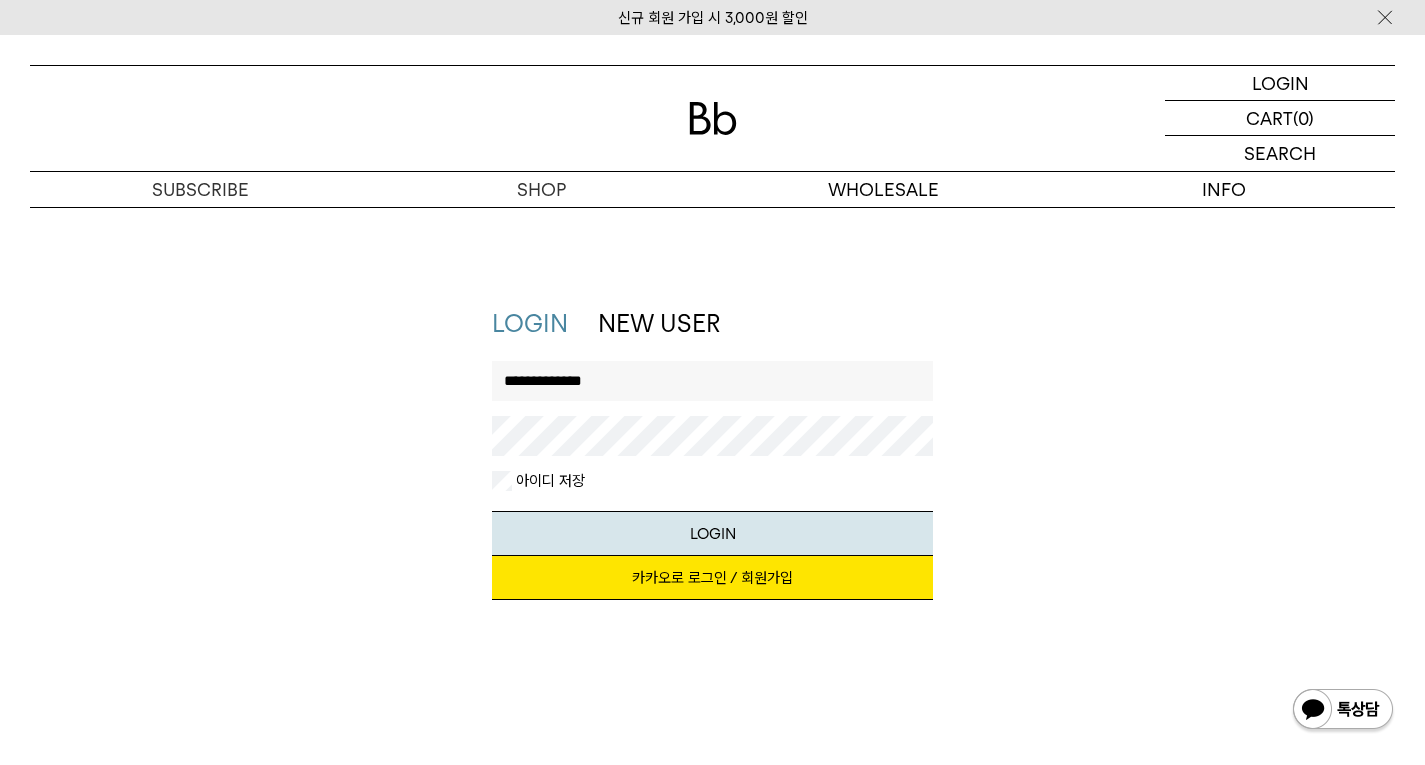 scroll, scrollTop: 0, scrollLeft: 0, axis: both 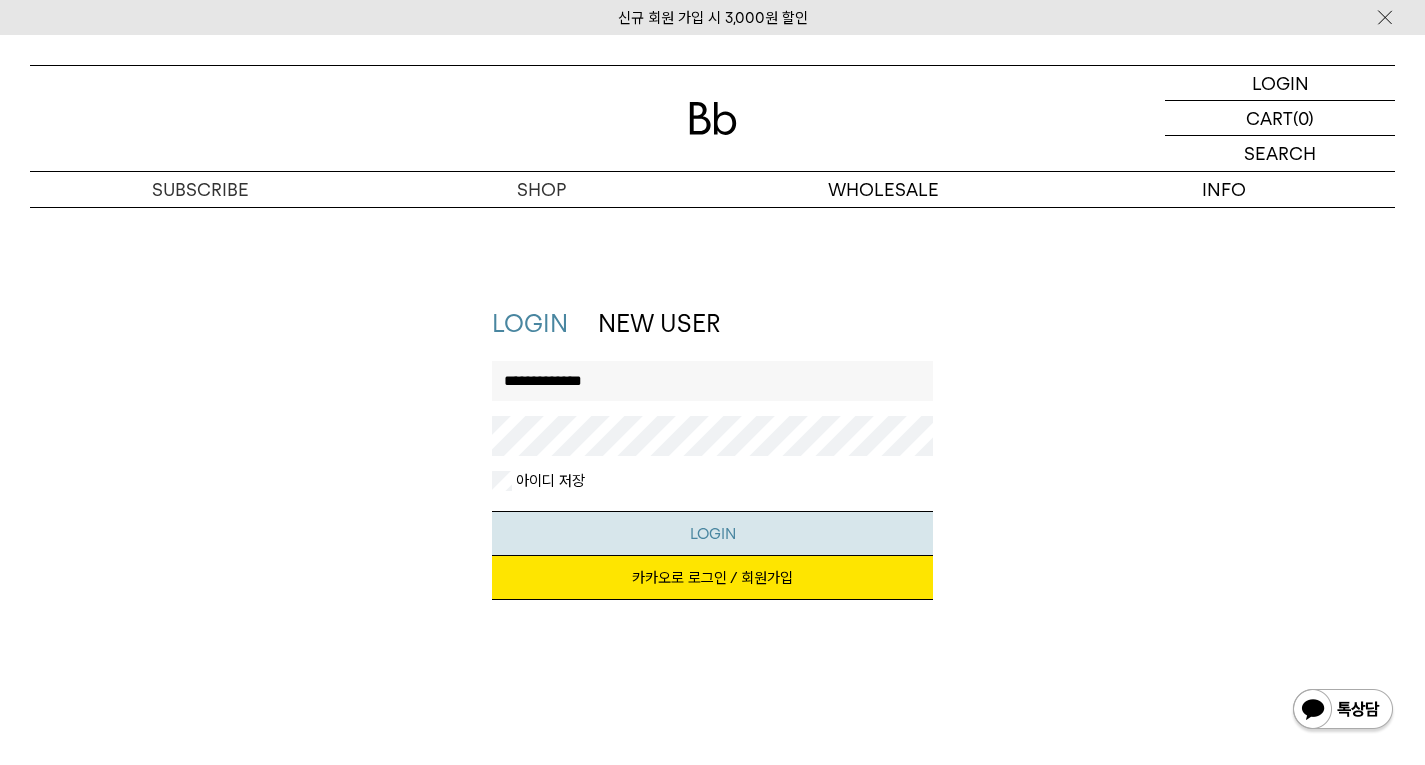click on "LOGIN" at bounding box center (713, 533) 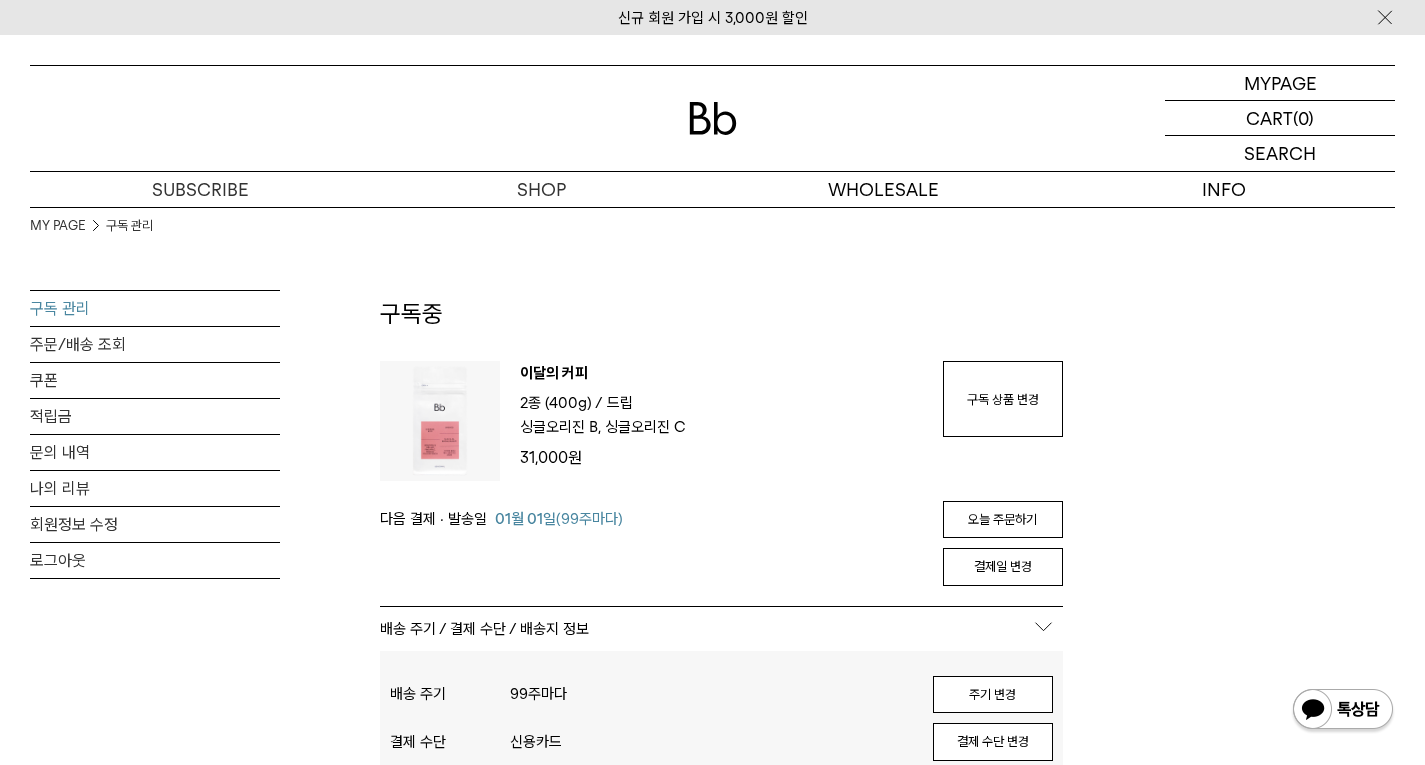 scroll, scrollTop: 0, scrollLeft: 0, axis: both 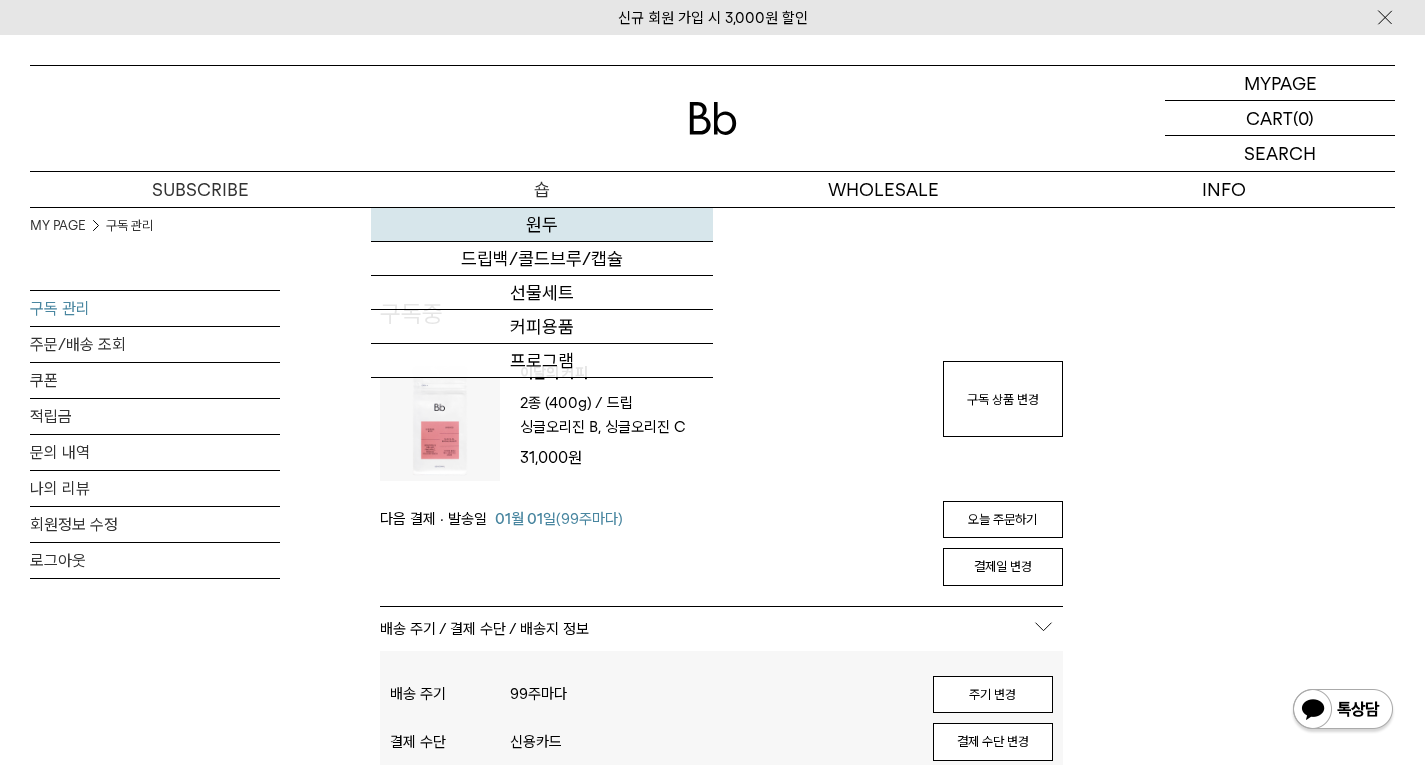 click on "원두" at bounding box center [541, 225] 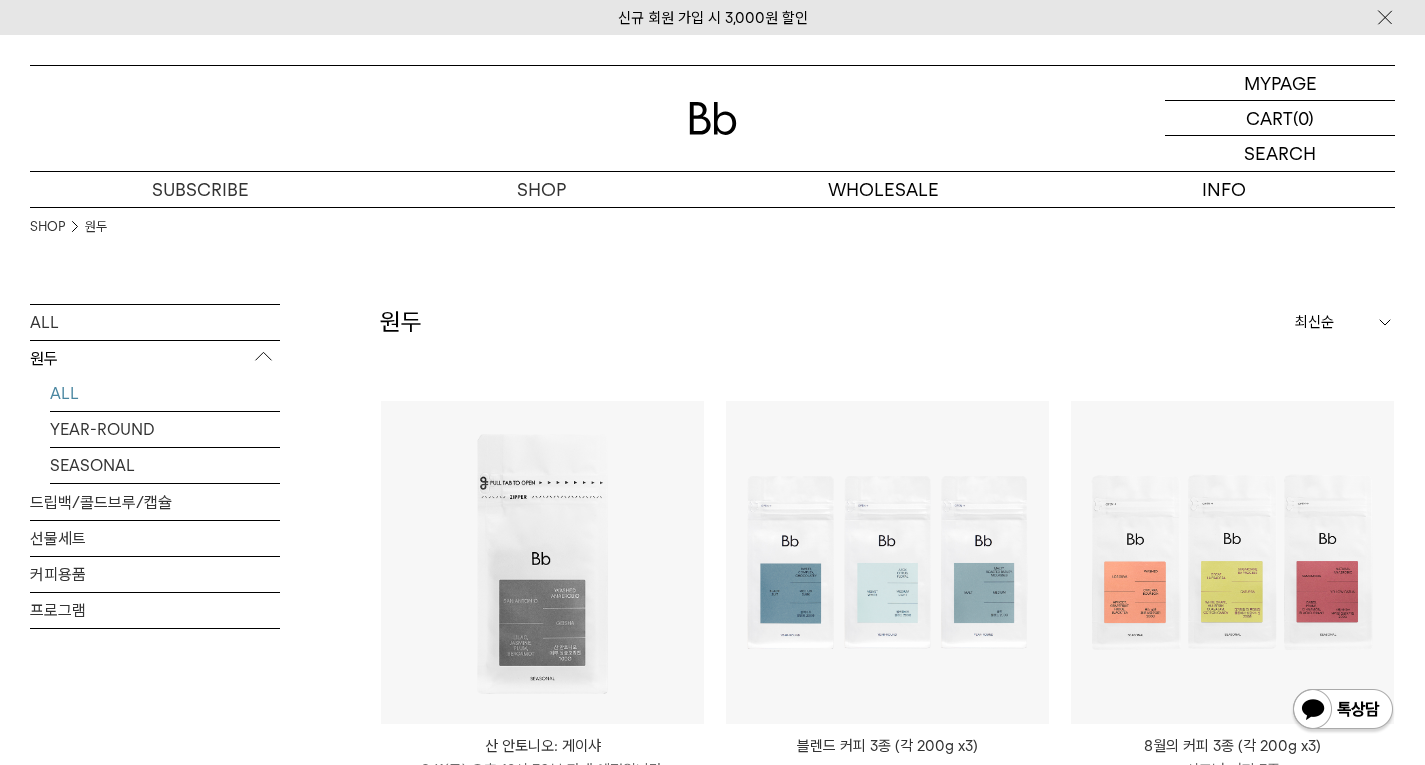scroll, scrollTop: 0, scrollLeft: 0, axis: both 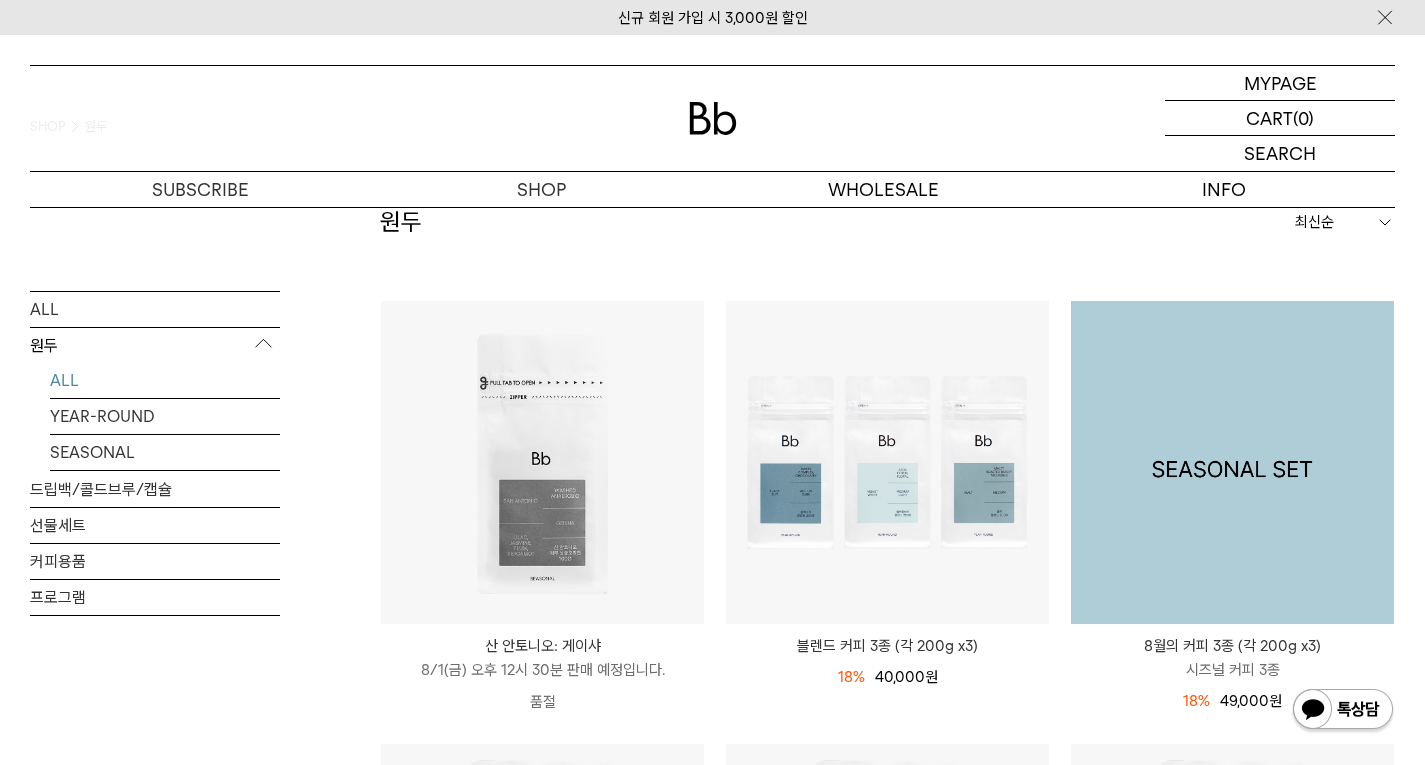 click at bounding box center (1232, 462) 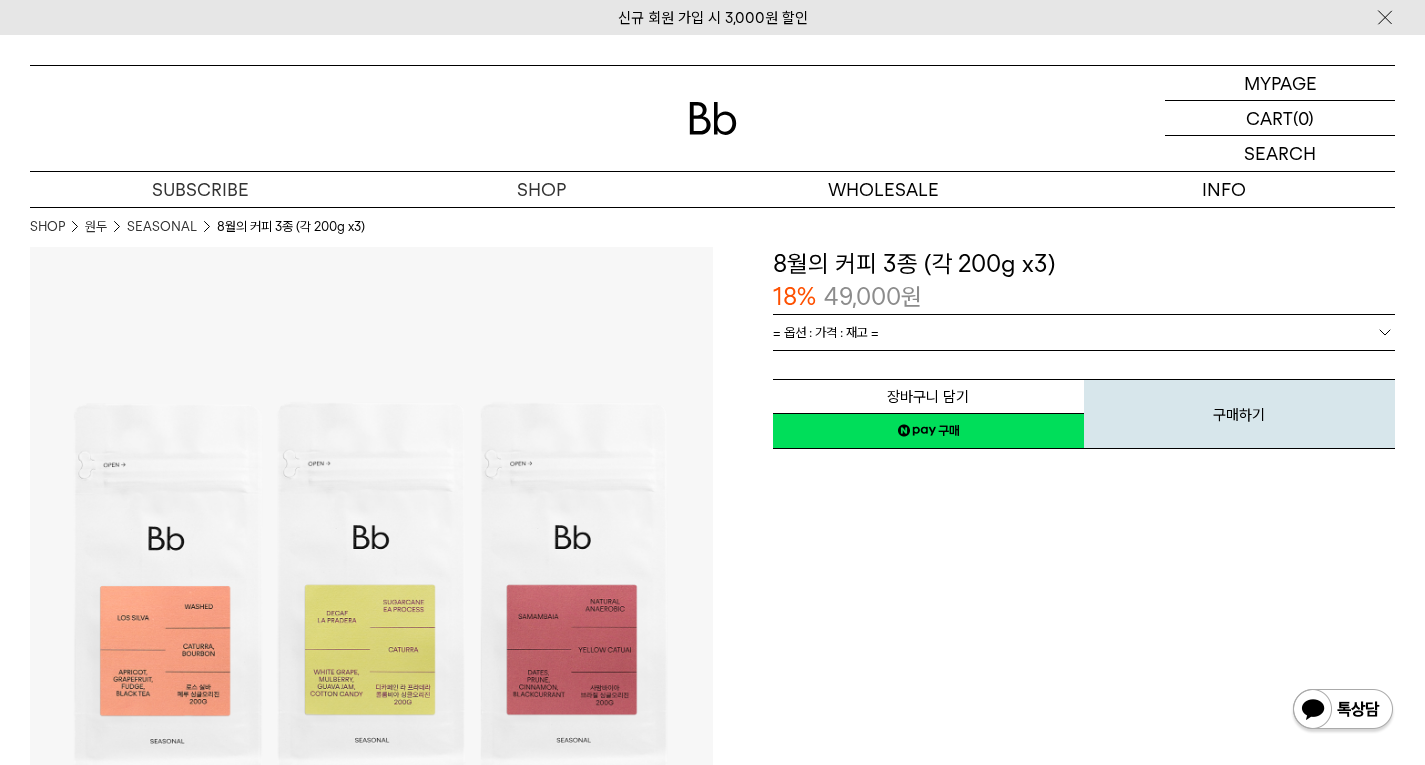 scroll, scrollTop: 0, scrollLeft: 0, axis: both 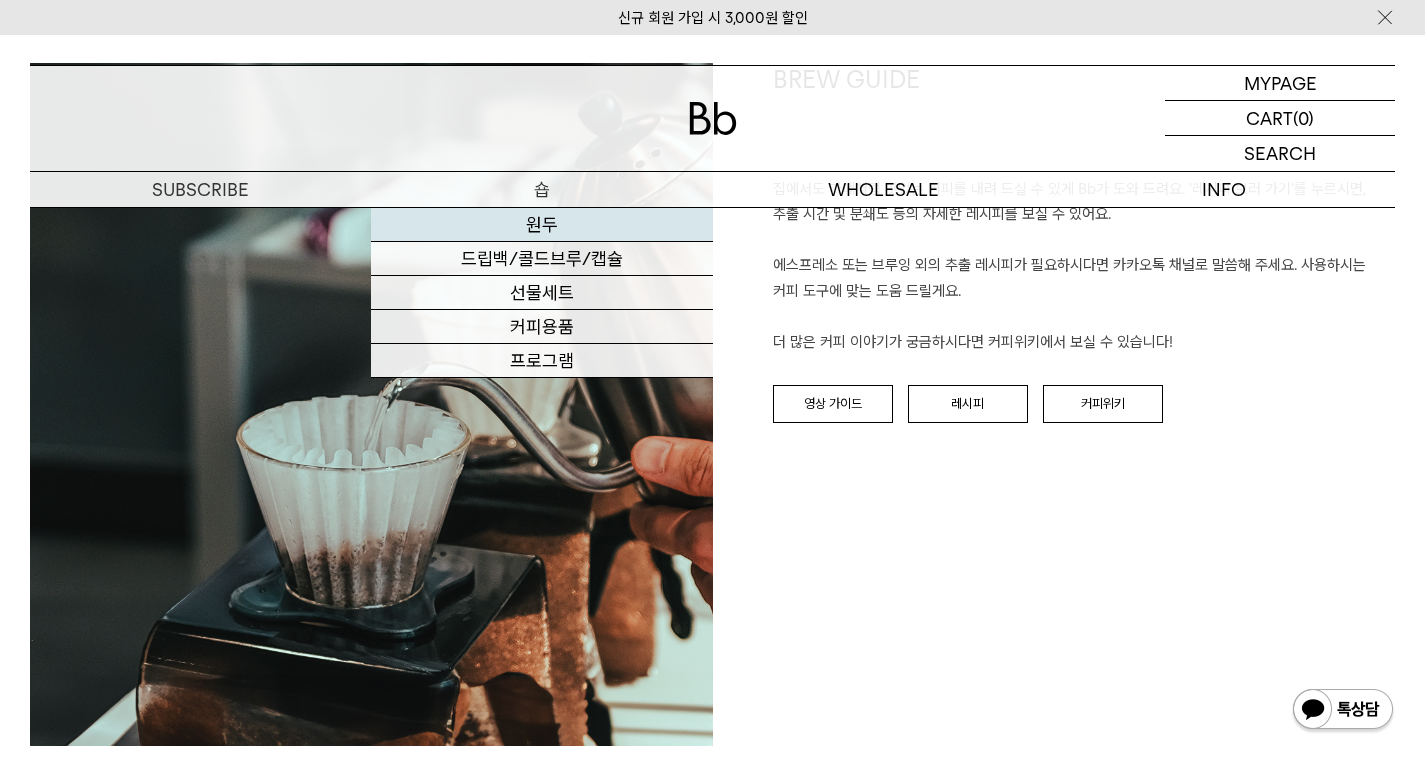 click on "원두" at bounding box center [541, 225] 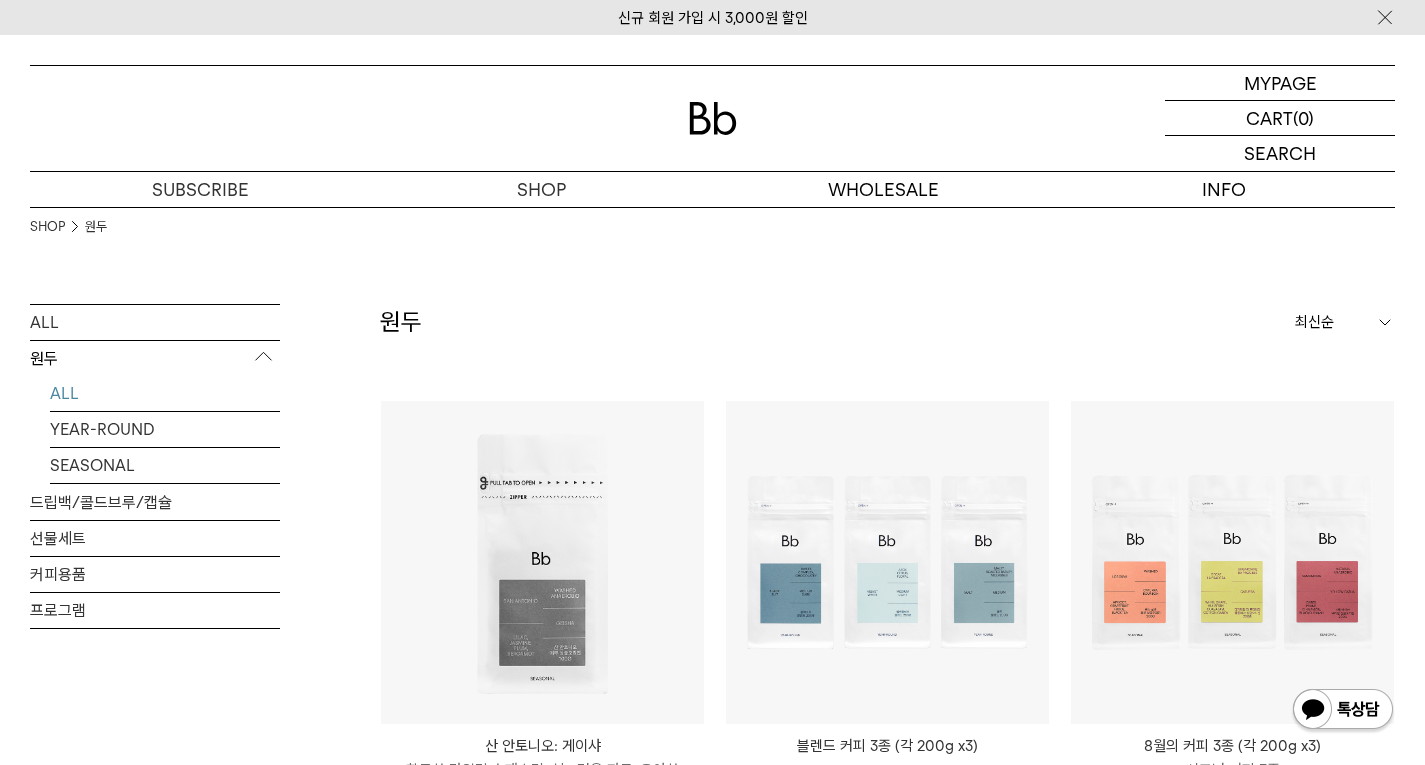 scroll, scrollTop: 7, scrollLeft: 0, axis: vertical 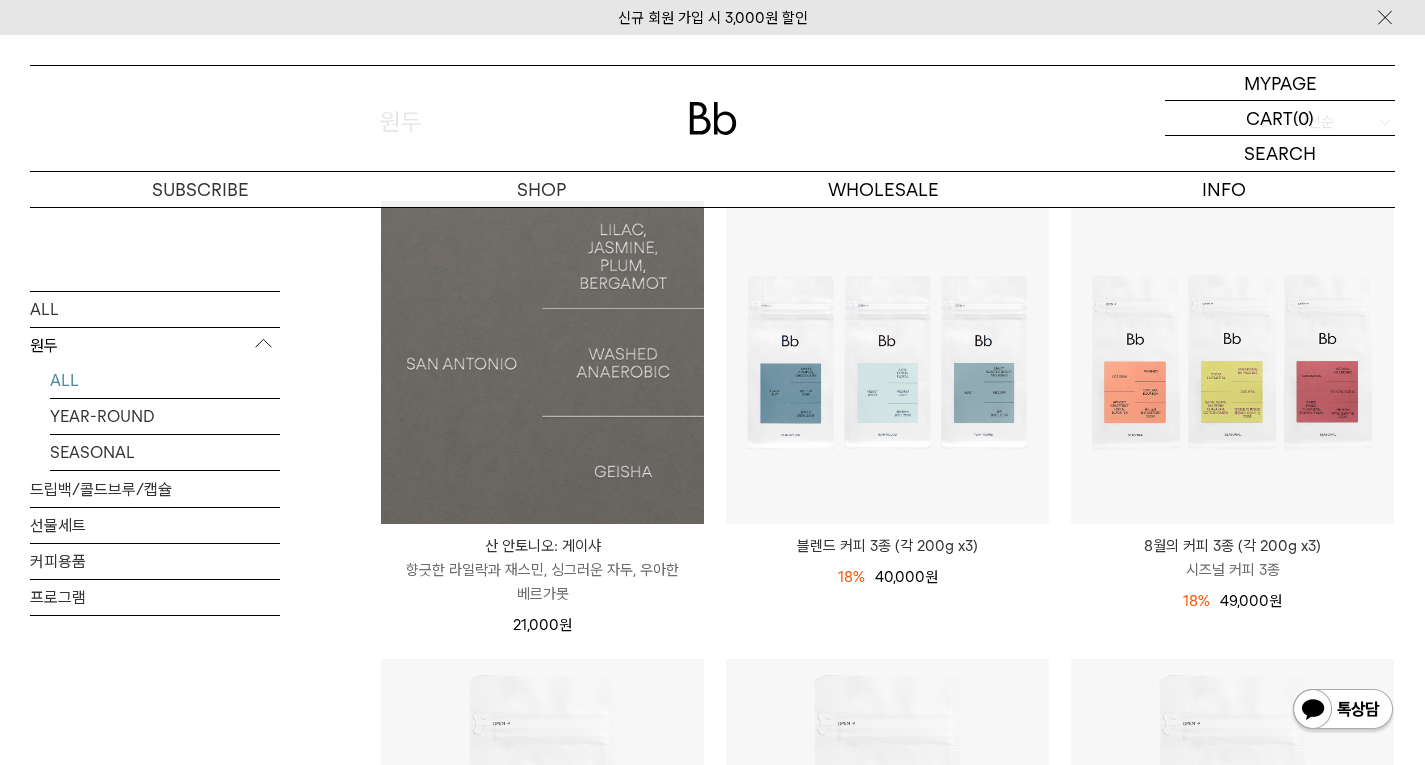 click at bounding box center (542, 362) 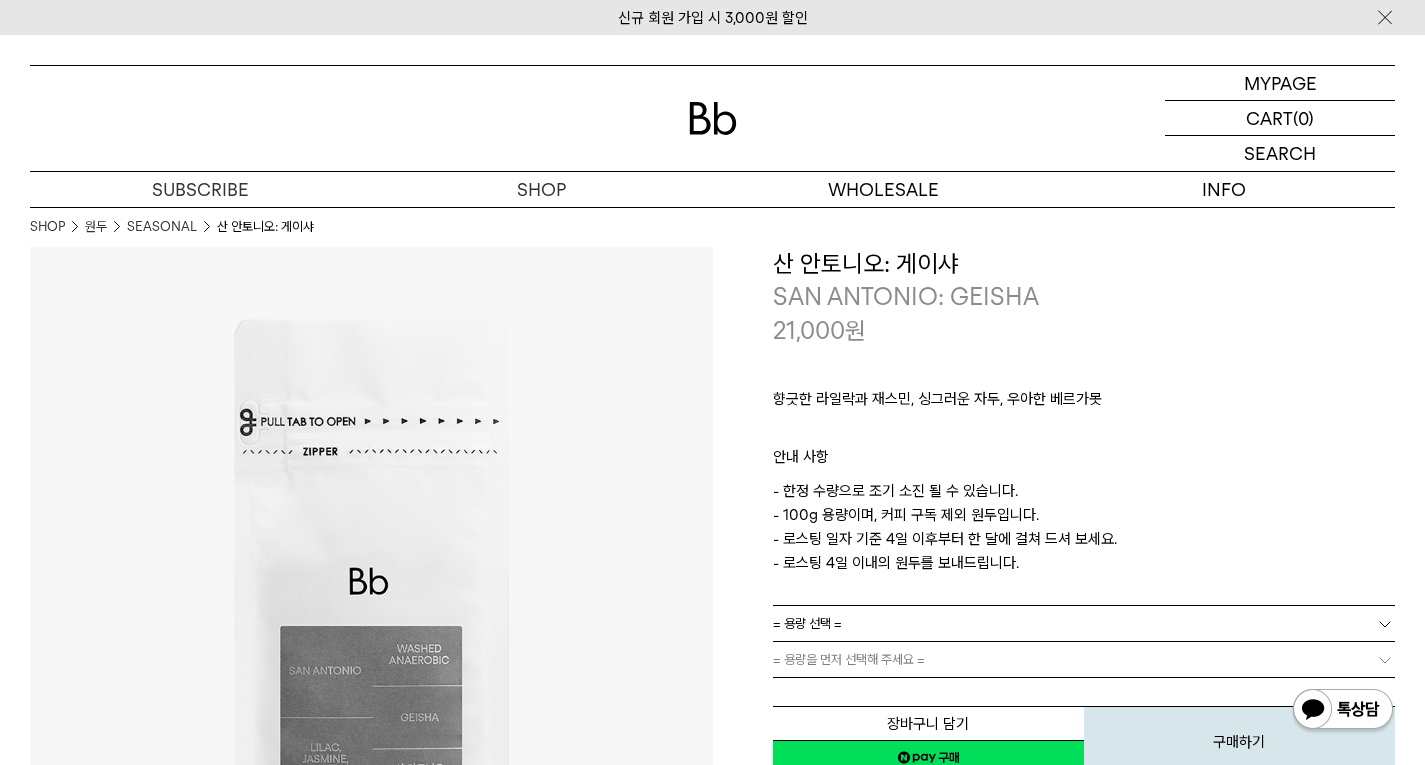 scroll, scrollTop: 0, scrollLeft: 0, axis: both 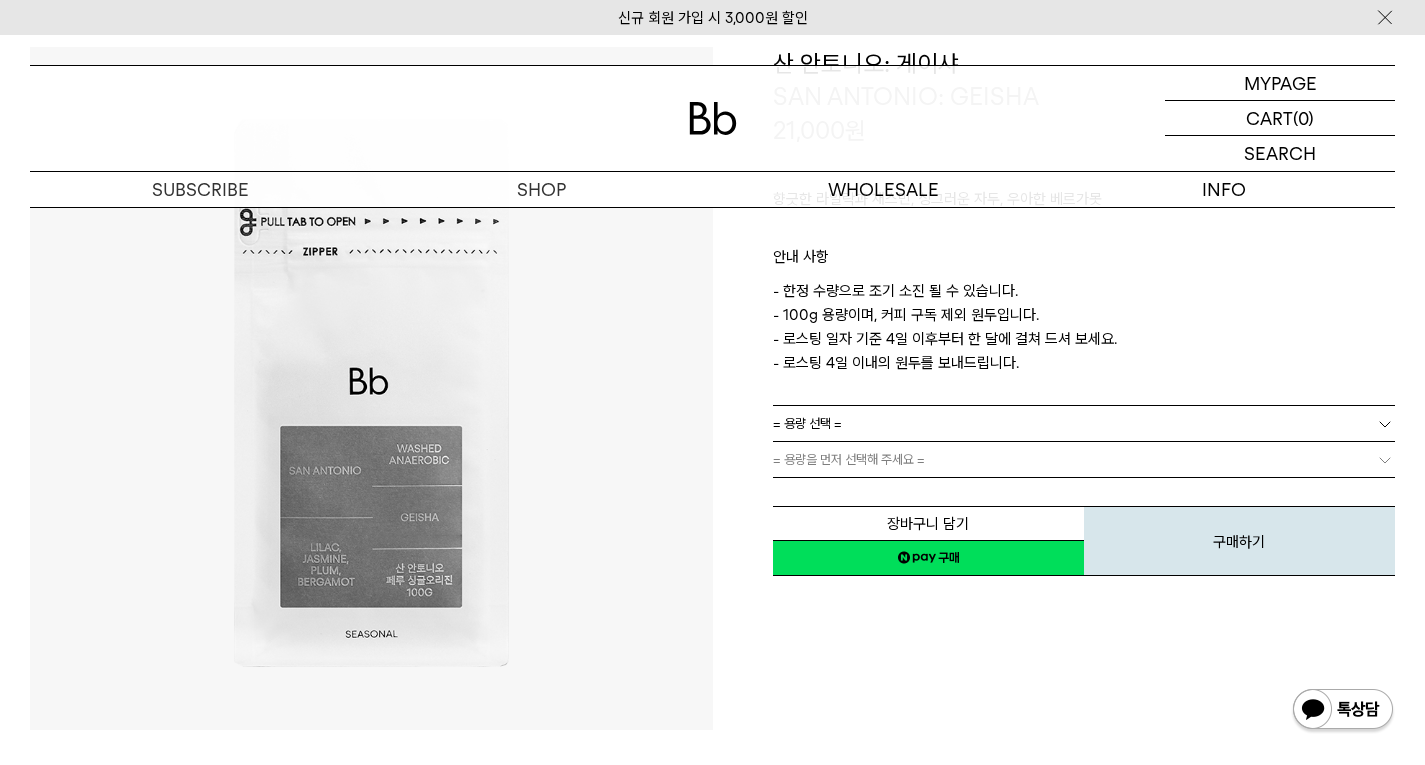 click on "=
용량 선택
=" at bounding box center (807, 423) 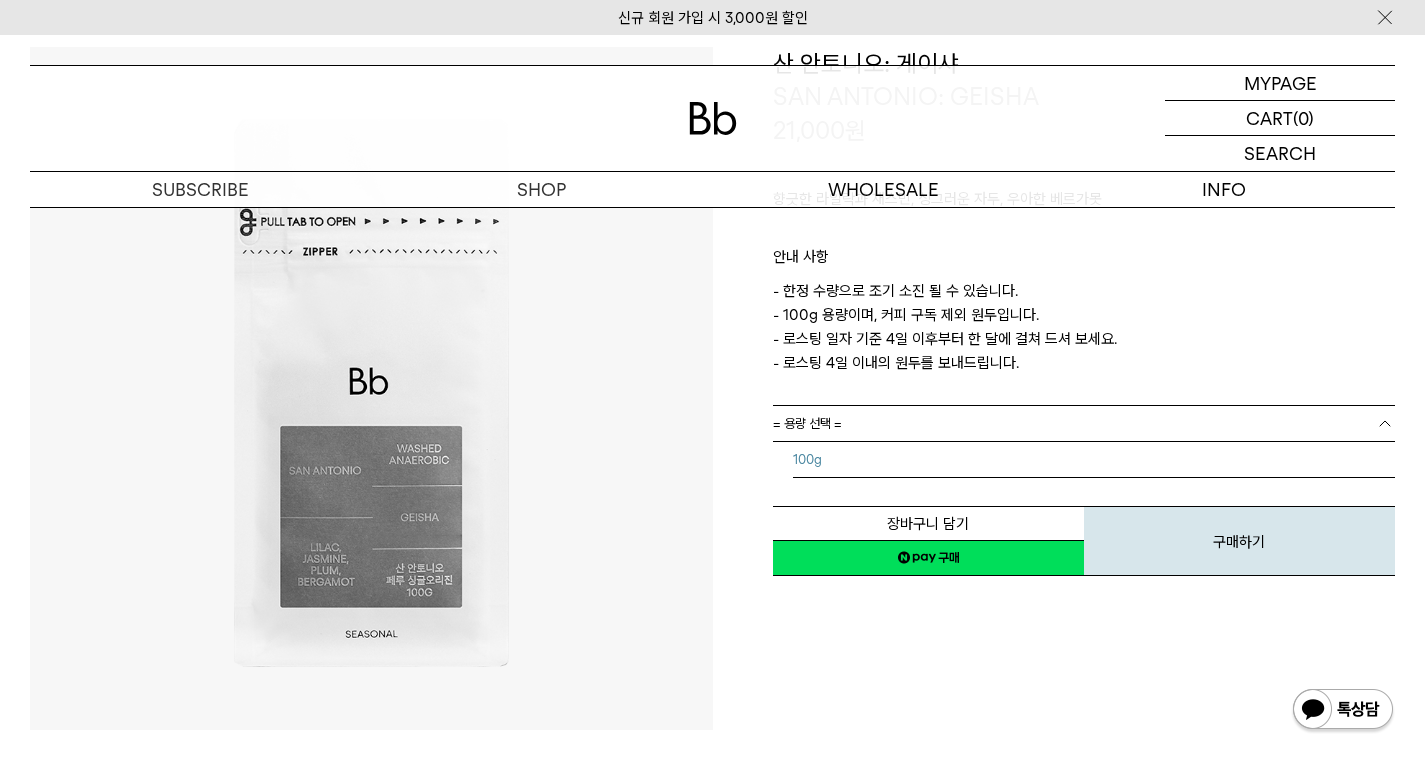 click on "100g" at bounding box center (1094, 460) 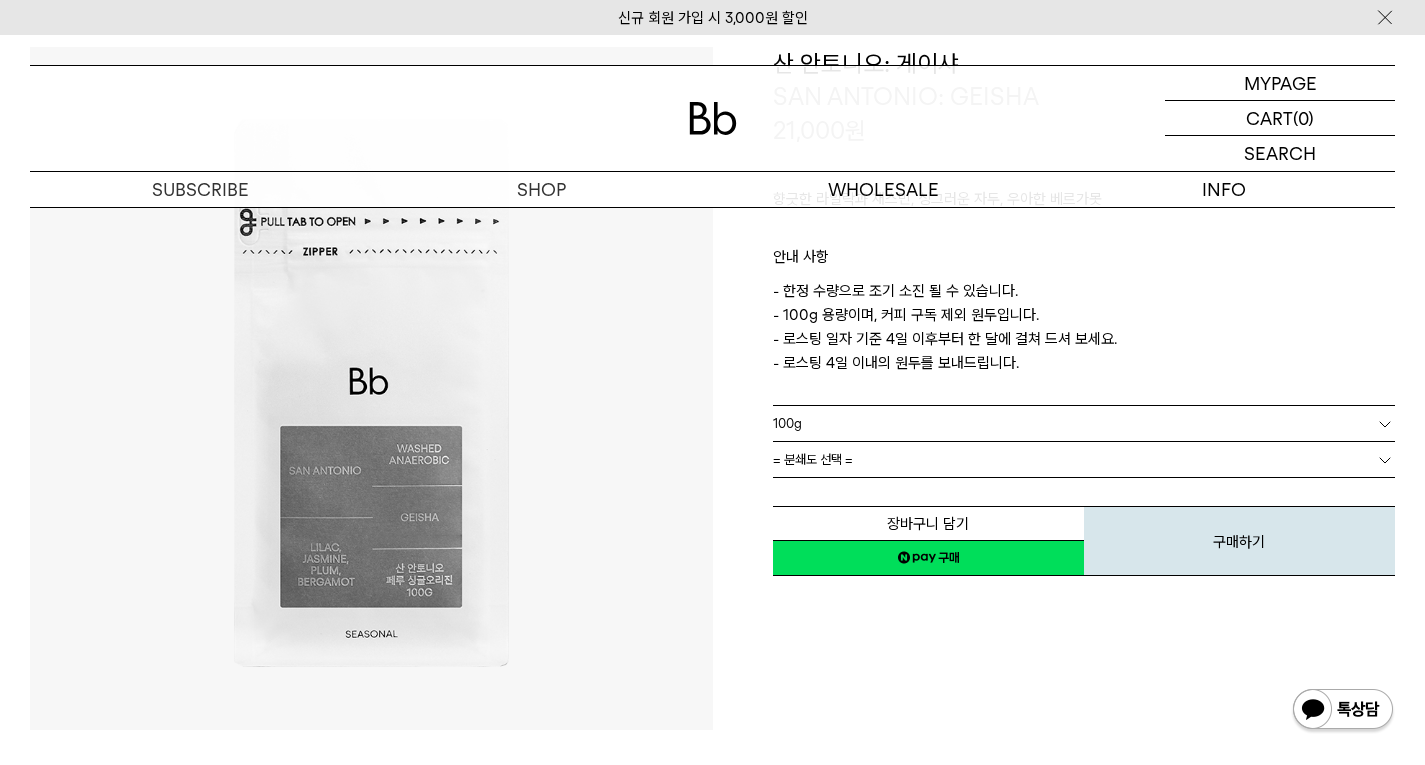click on "= 분쇄도 선택 =" at bounding box center (813, 459) 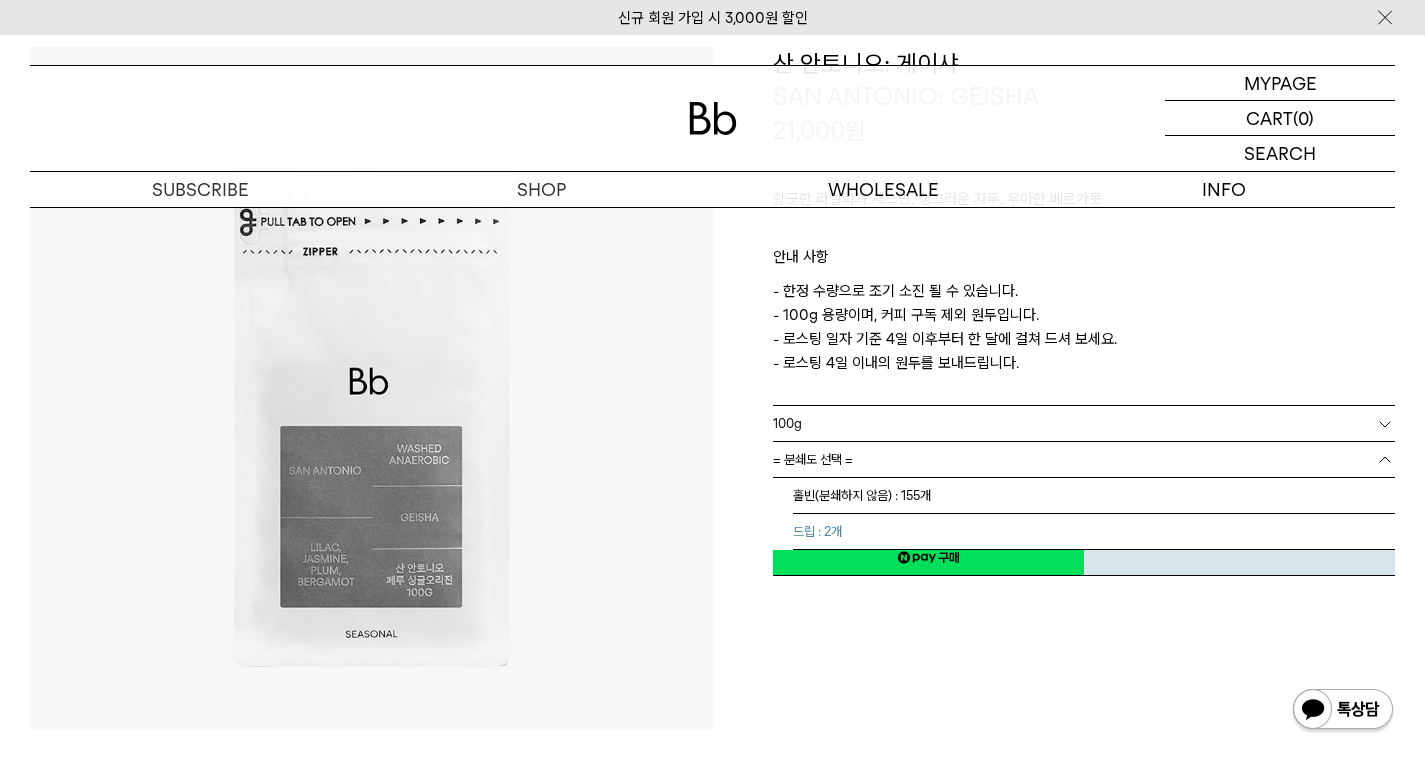 click on "드립 : 2개" at bounding box center (1094, 532) 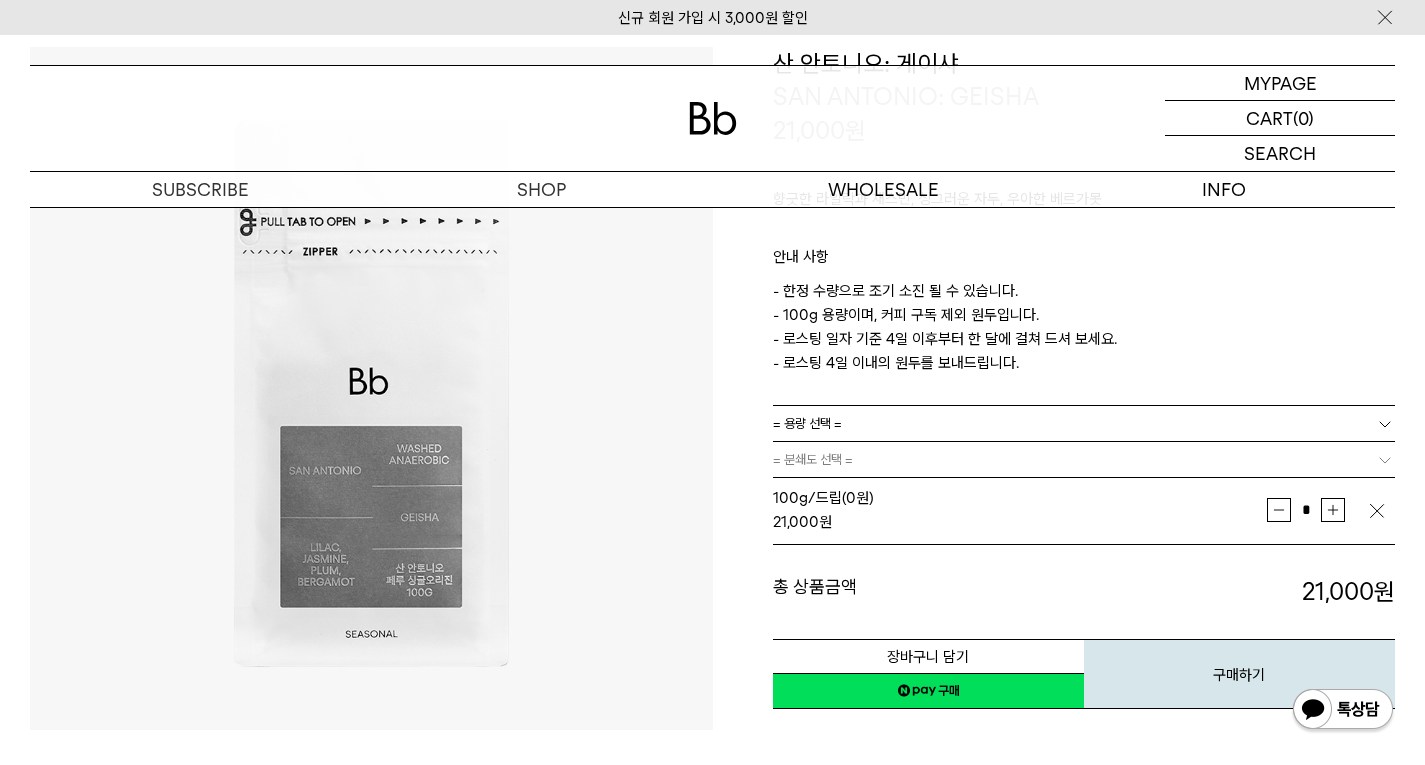 click on "= 분쇄도 선택 =" at bounding box center (813, 459) 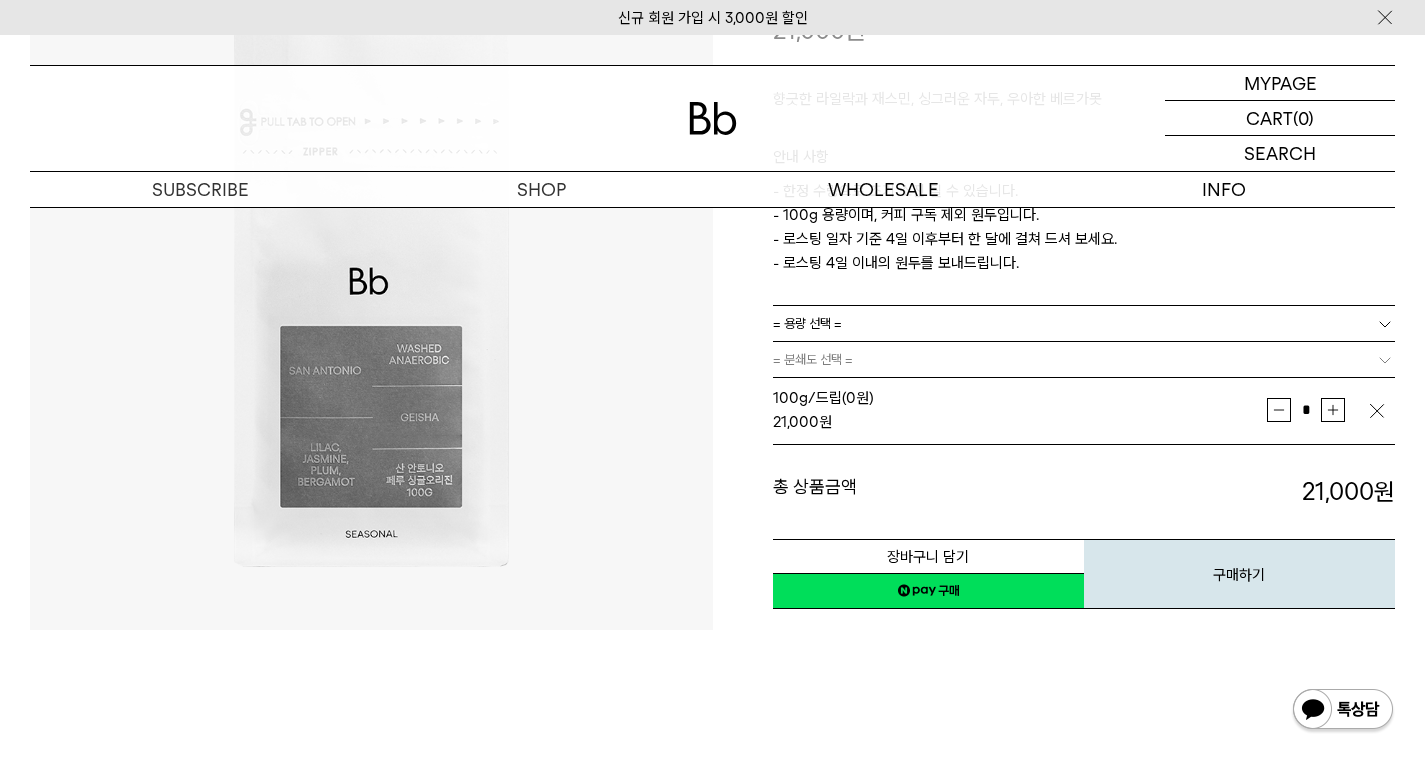 click on "네이버페이 구매하기" at bounding box center [928, 591] 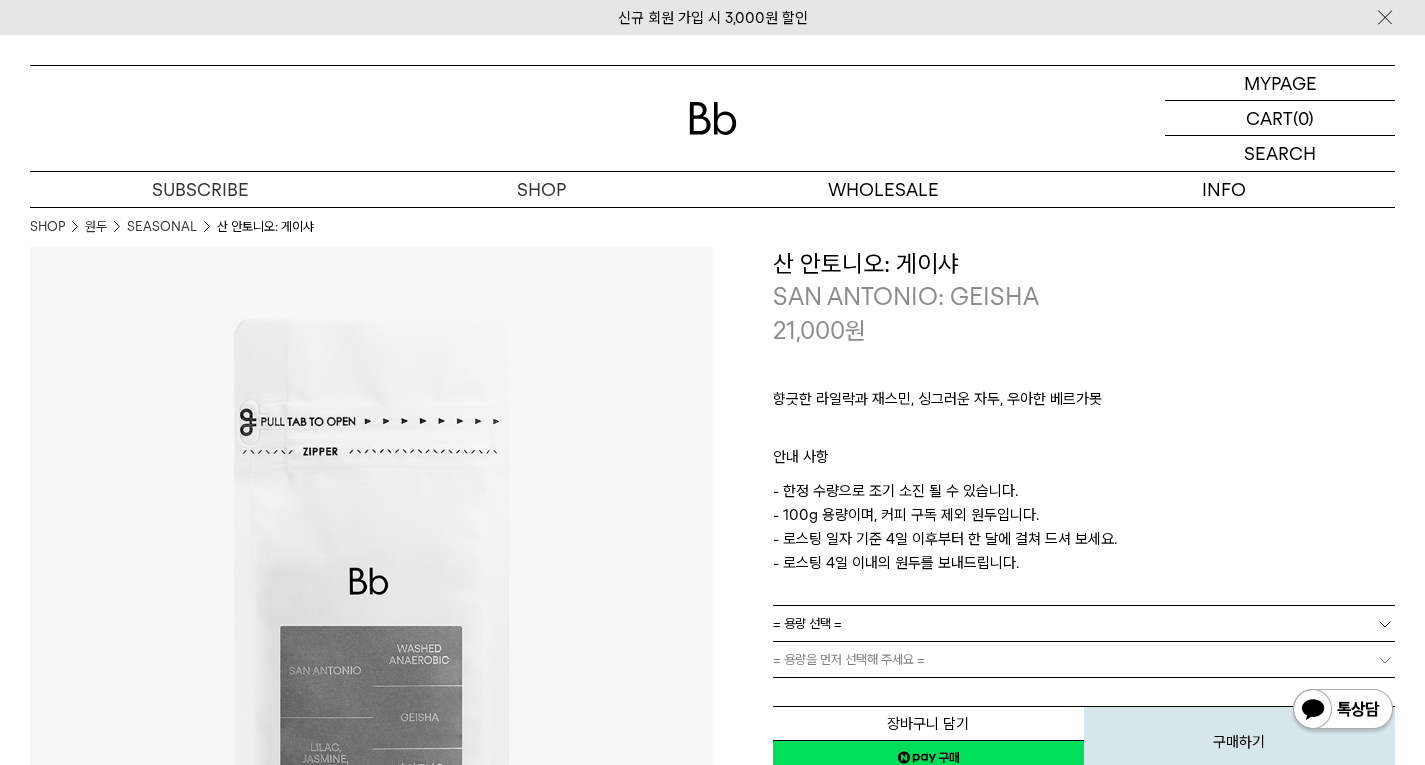 scroll, scrollTop: 265, scrollLeft: 0, axis: vertical 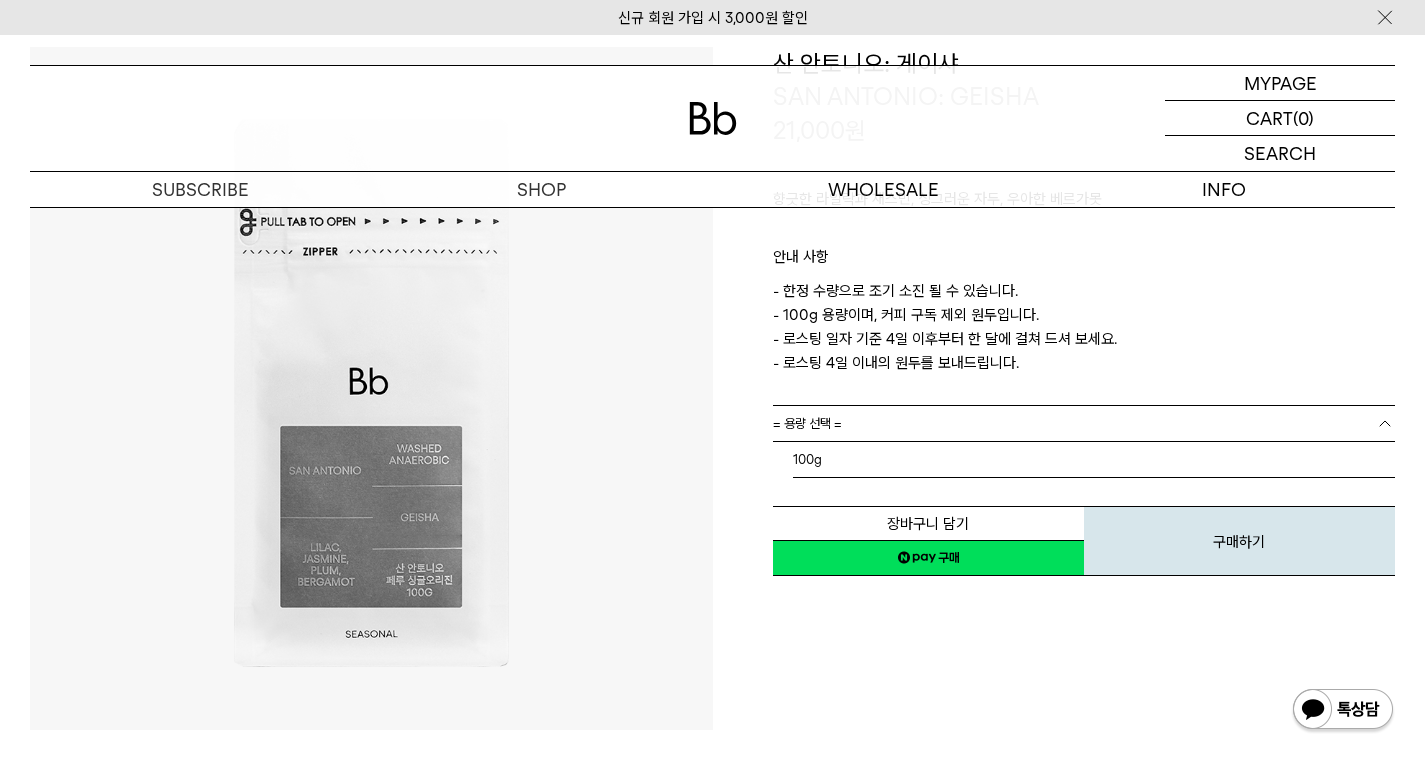 click on "=
용량 선택
=" at bounding box center [1084, 423] 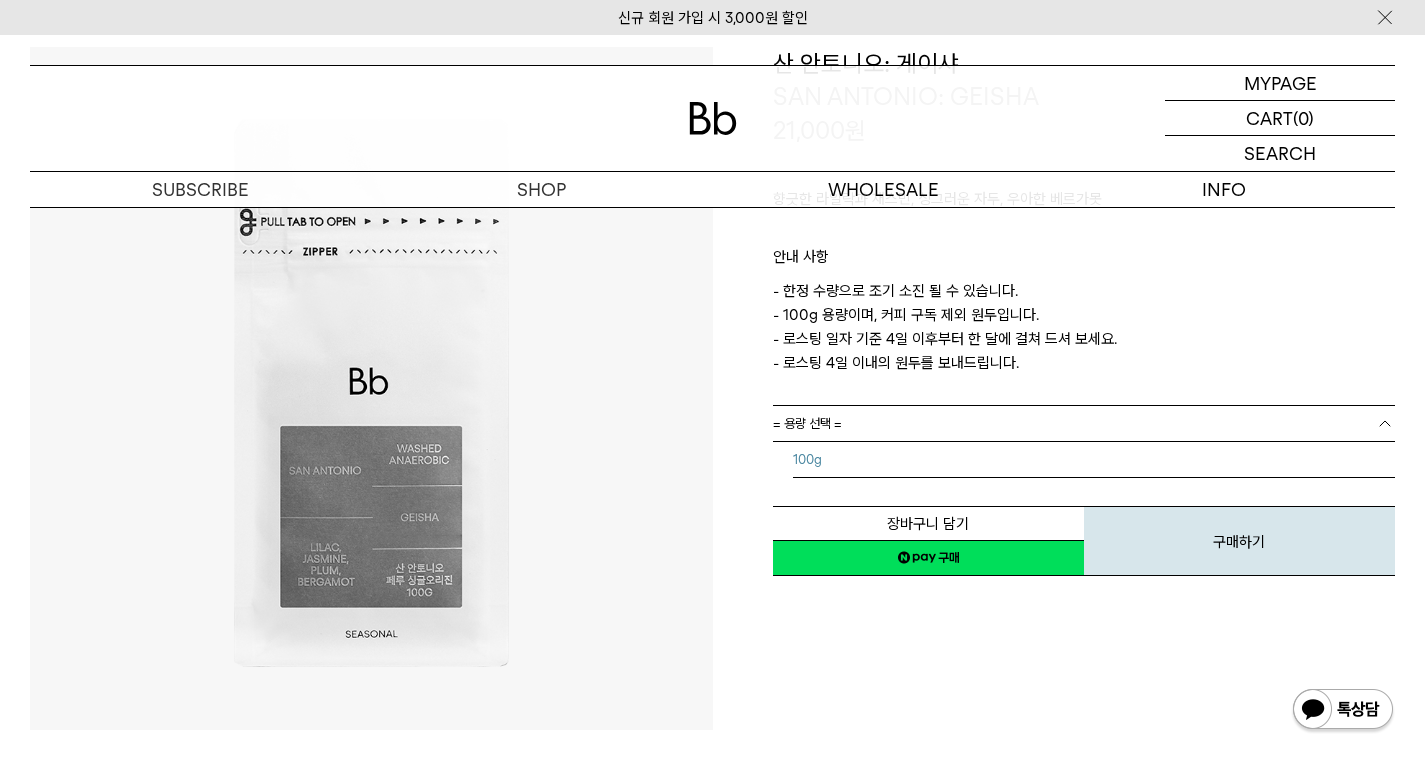 click on "100g" at bounding box center [1094, 460] 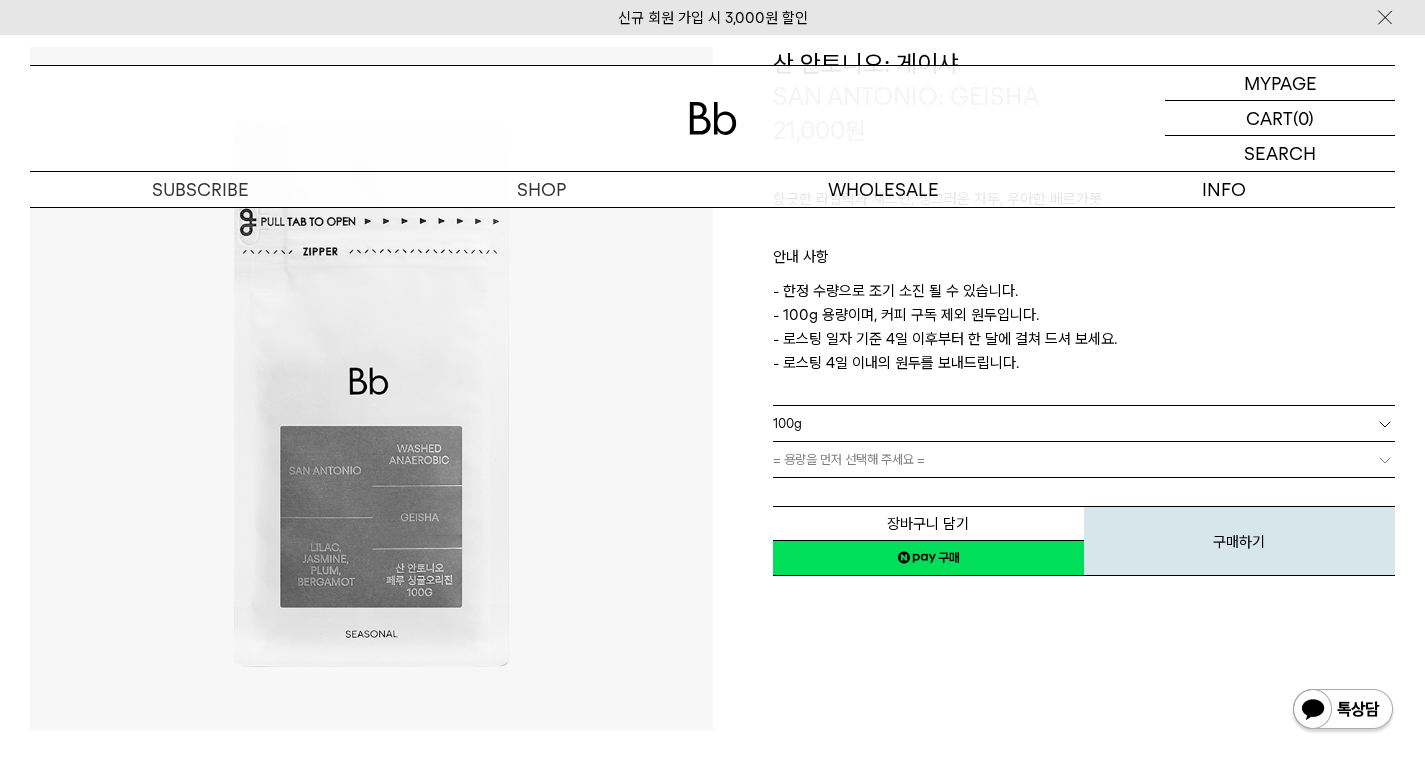 click on "=
용량을 먼저 선택해 주세요
=" at bounding box center [1084, 459] 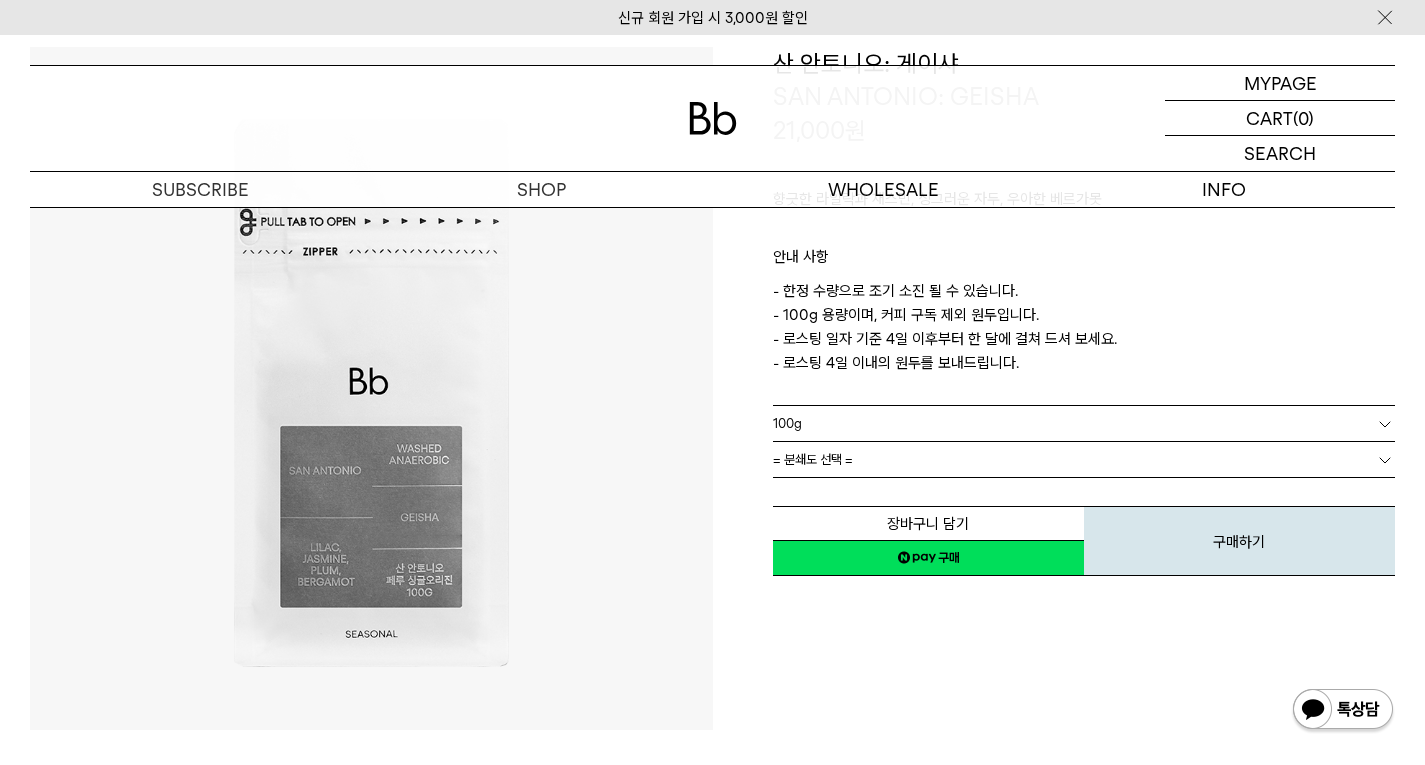 click on "= 분쇄도 선택 =" at bounding box center [1084, 459] 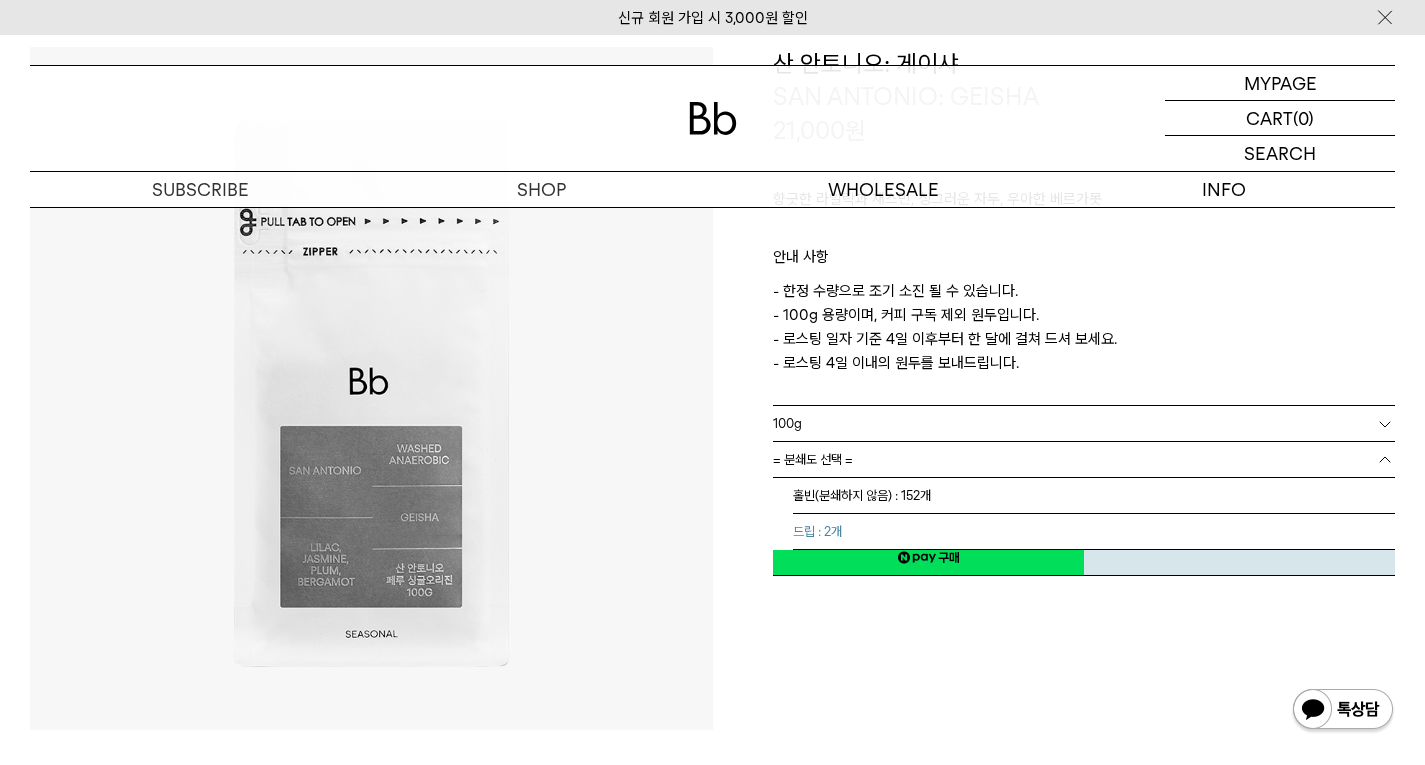 click on "드립 : 2개" at bounding box center [1094, 532] 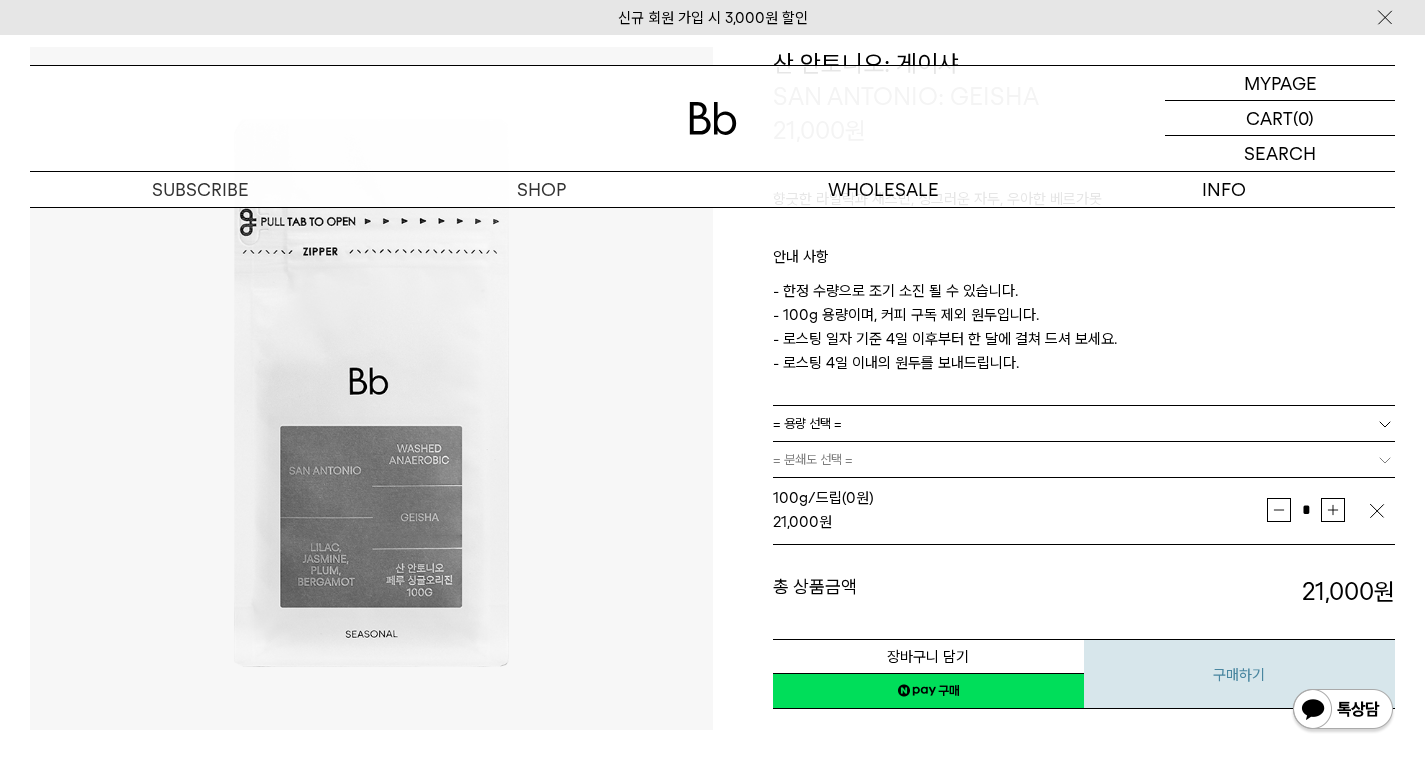 click on "100g/드립  (0원)
21,000 원" at bounding box center [1020, 510] 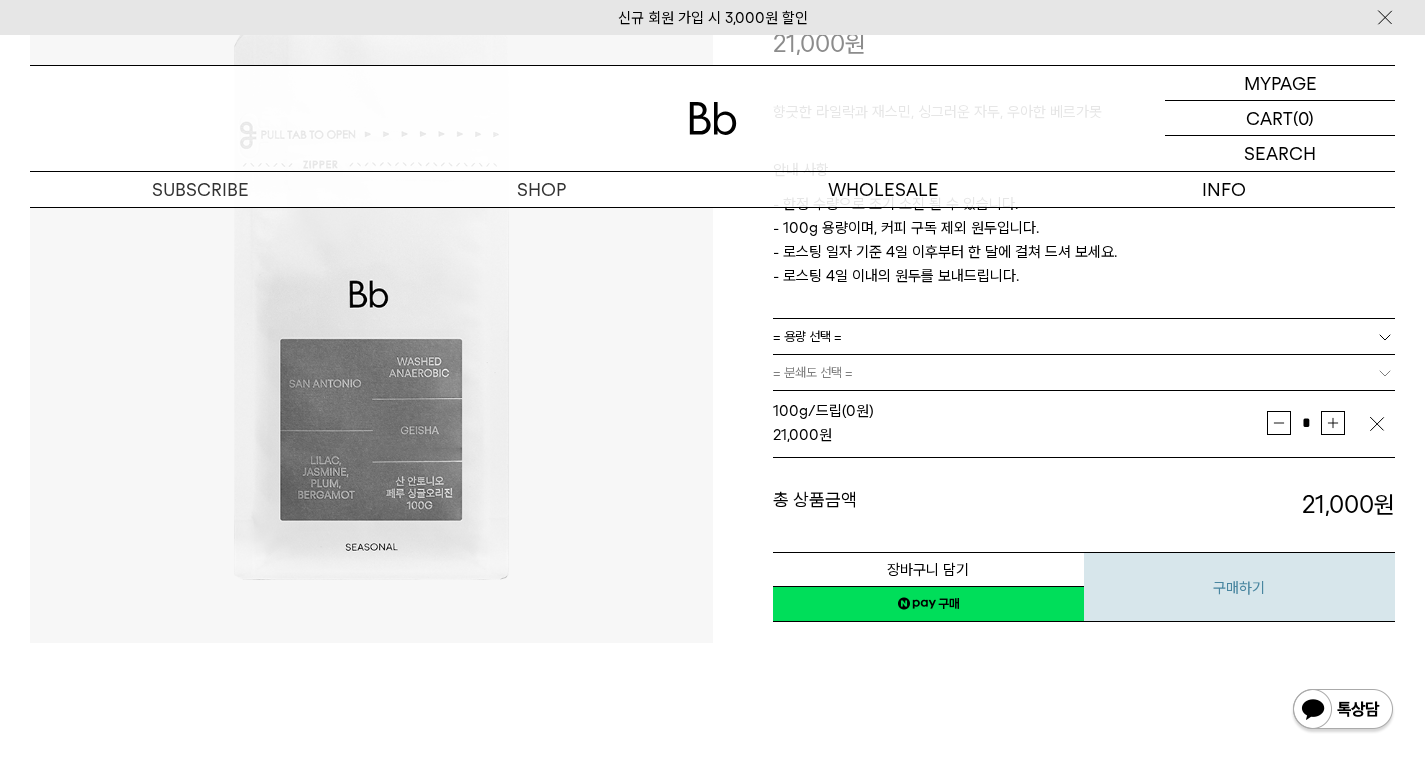 scroll, scrollTop: 300, scrollLeft: 0, axis: vertical 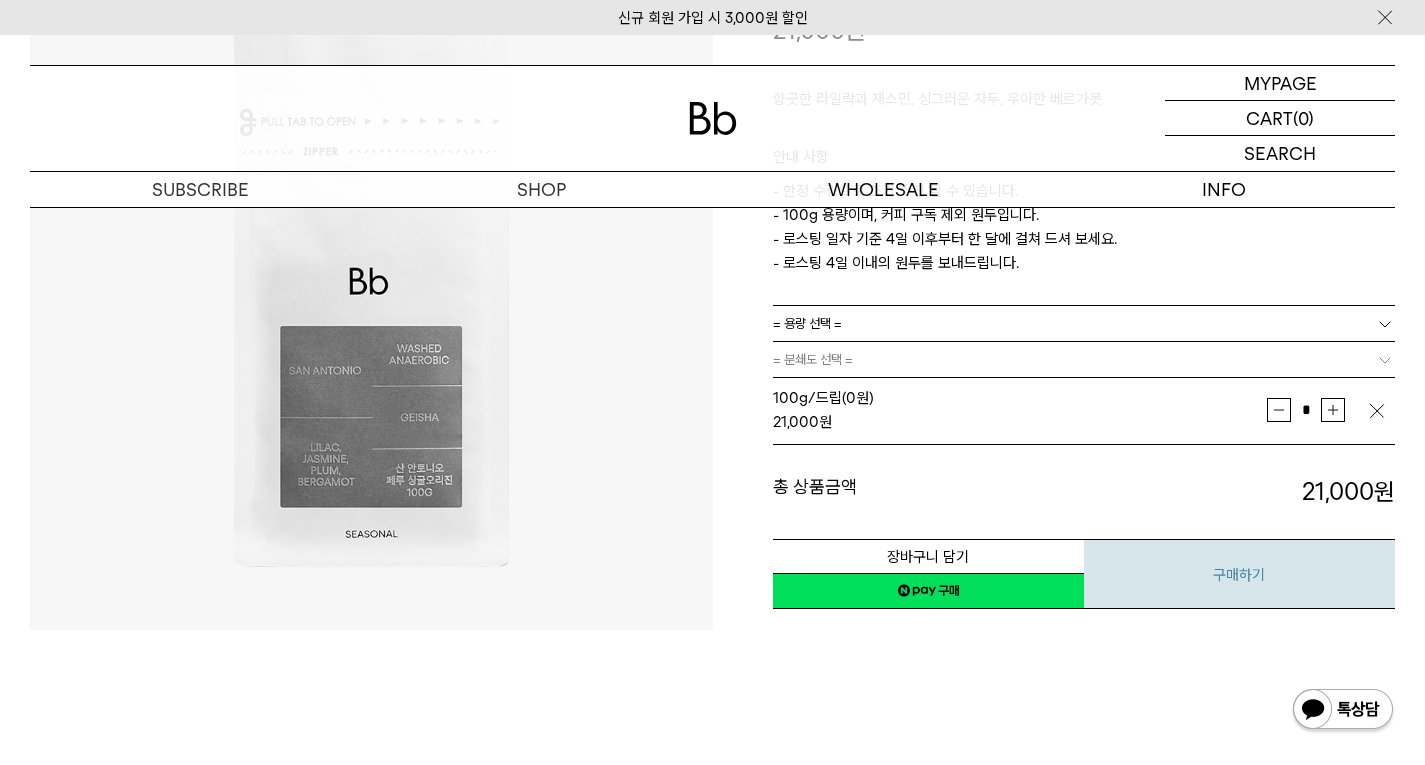 click on "구매하기" at bounding box center [1239, 574] 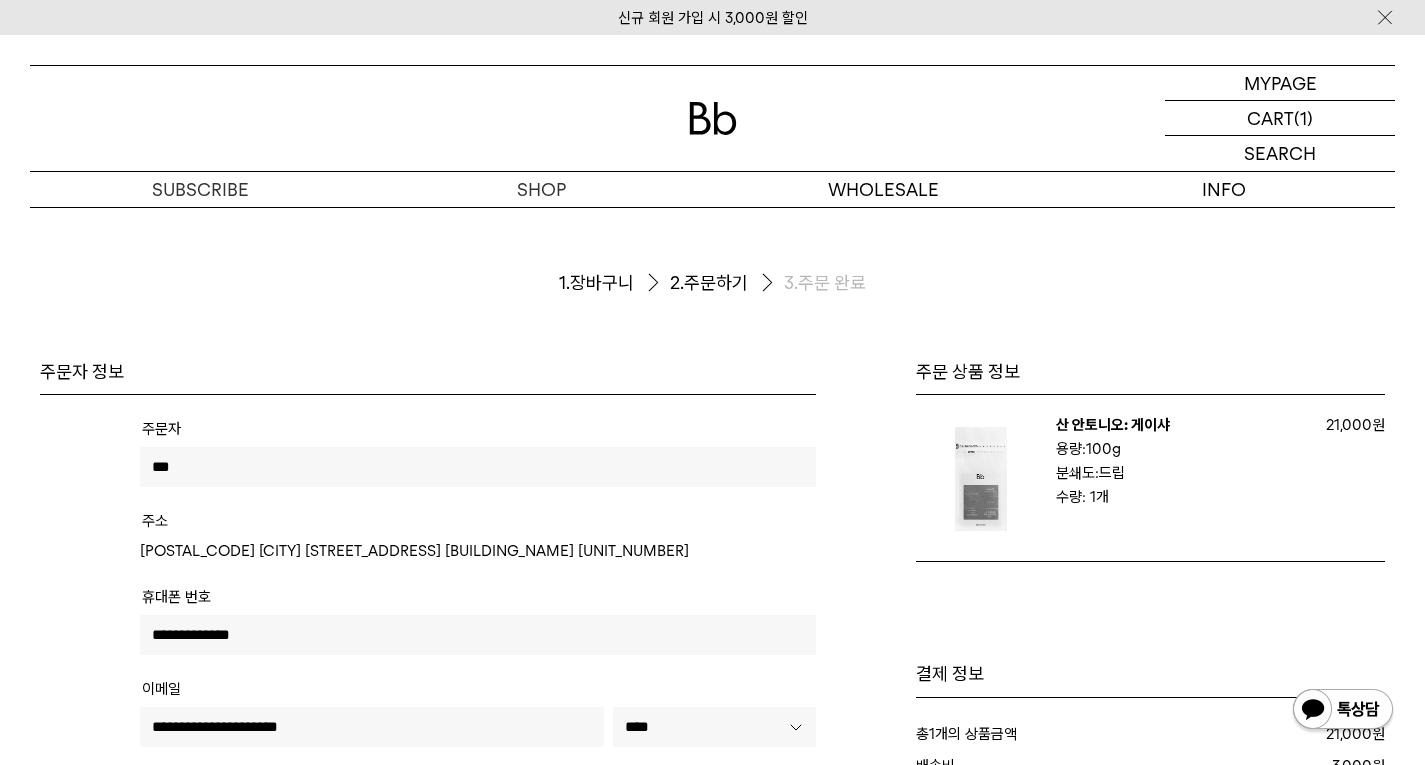 scroll, scrollTop: 0, scrollLeft: 0, axis: both 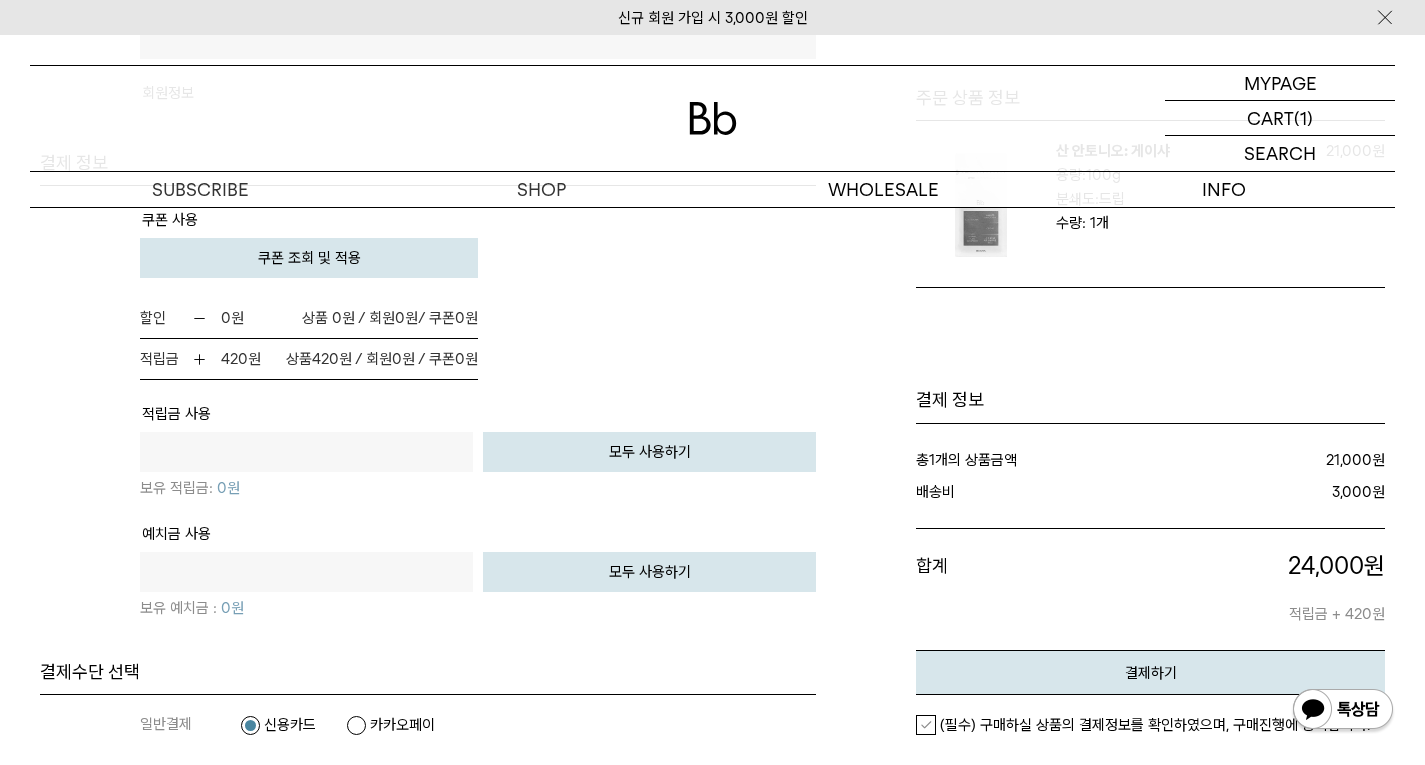 click on "쿠폰 조회 및
적용" at bounding box center (309, 258) 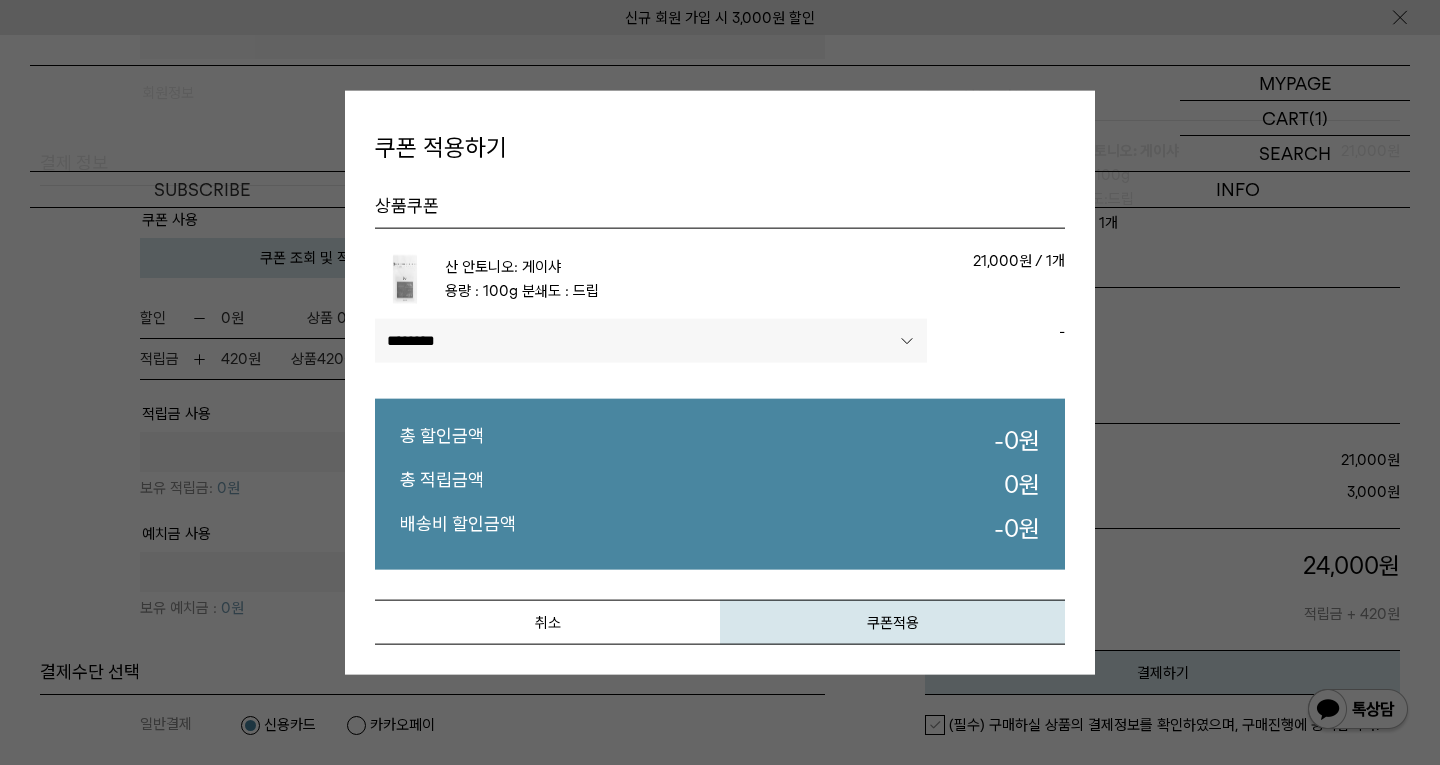click on "**********" at bounding box center [651, 341] 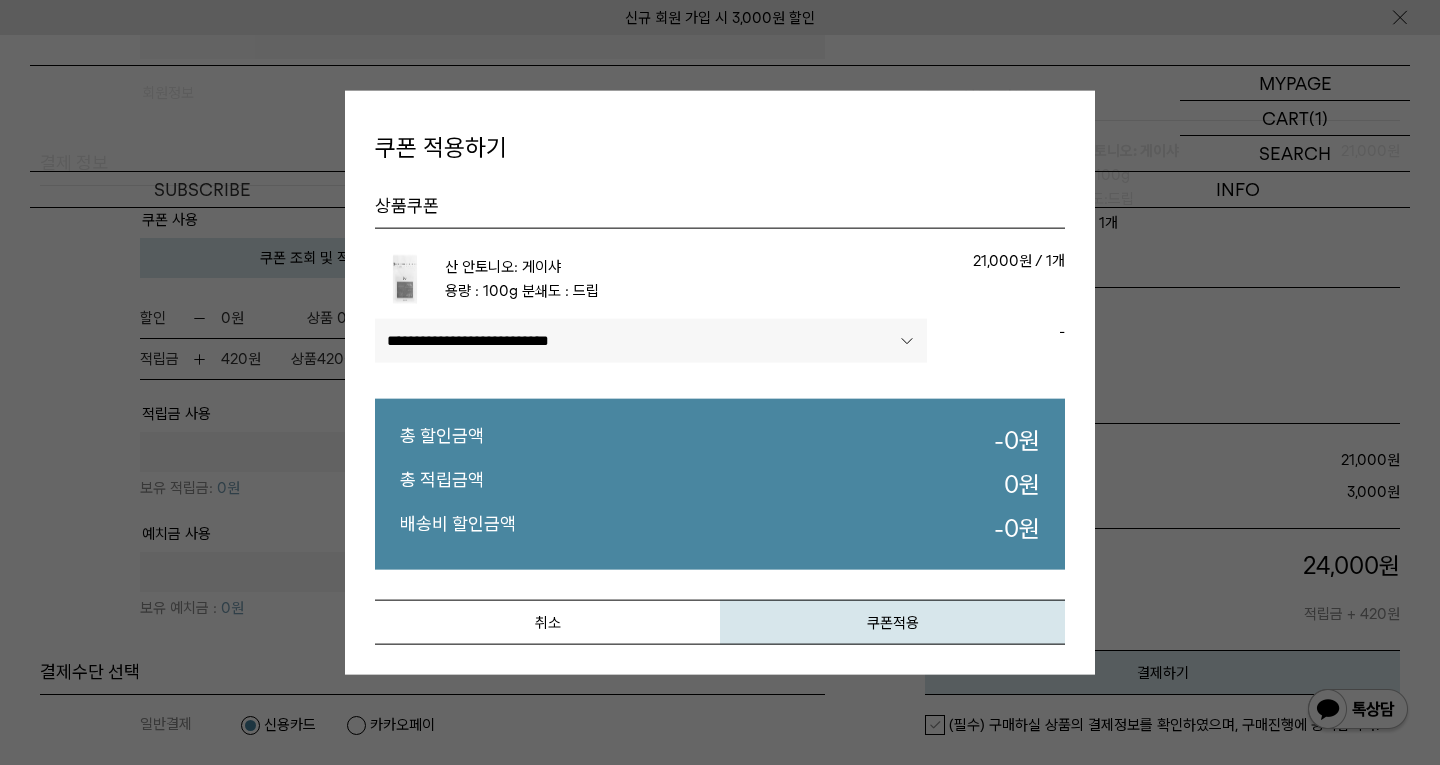 click on "**********" at bounding box center (651, 341) 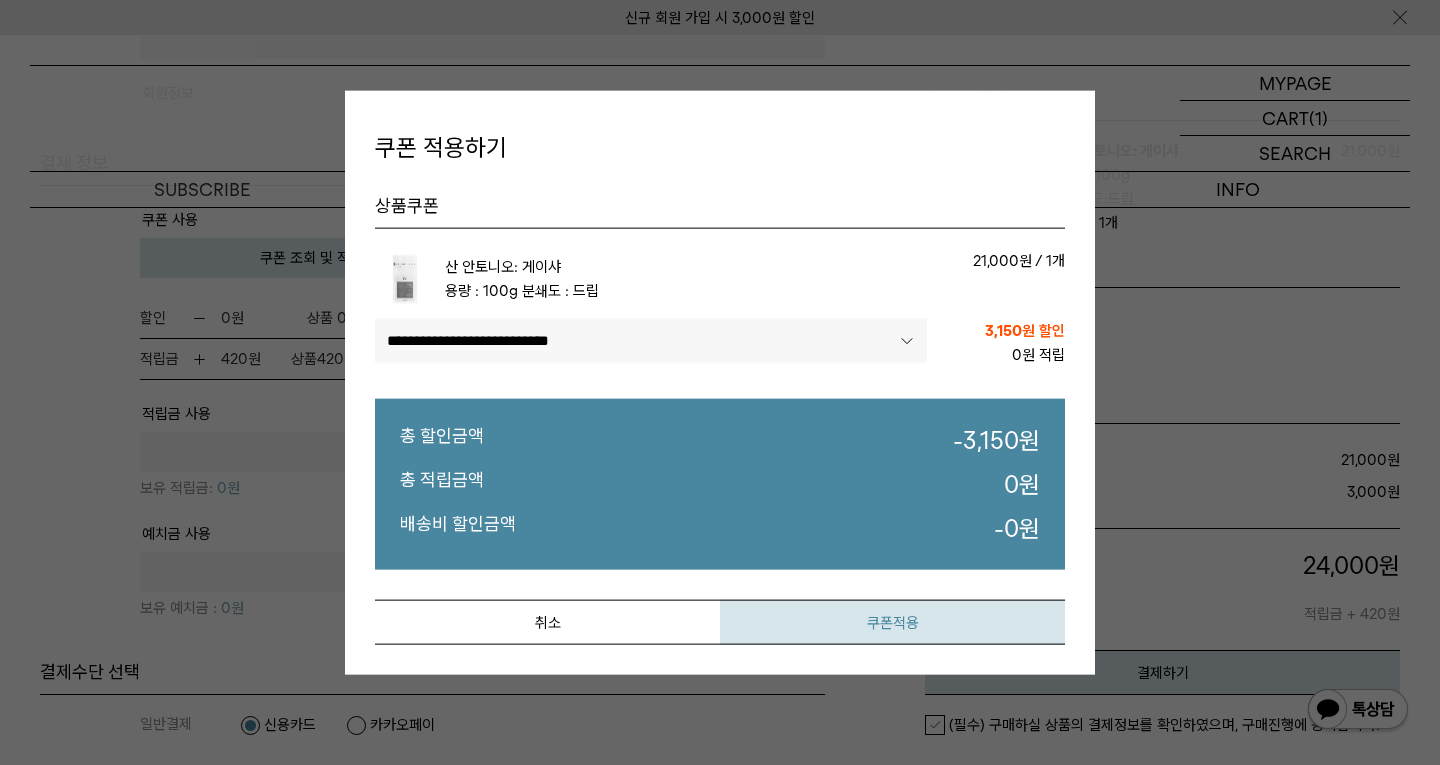 click on "쿠폰적용" at bounding box center [892, 622] 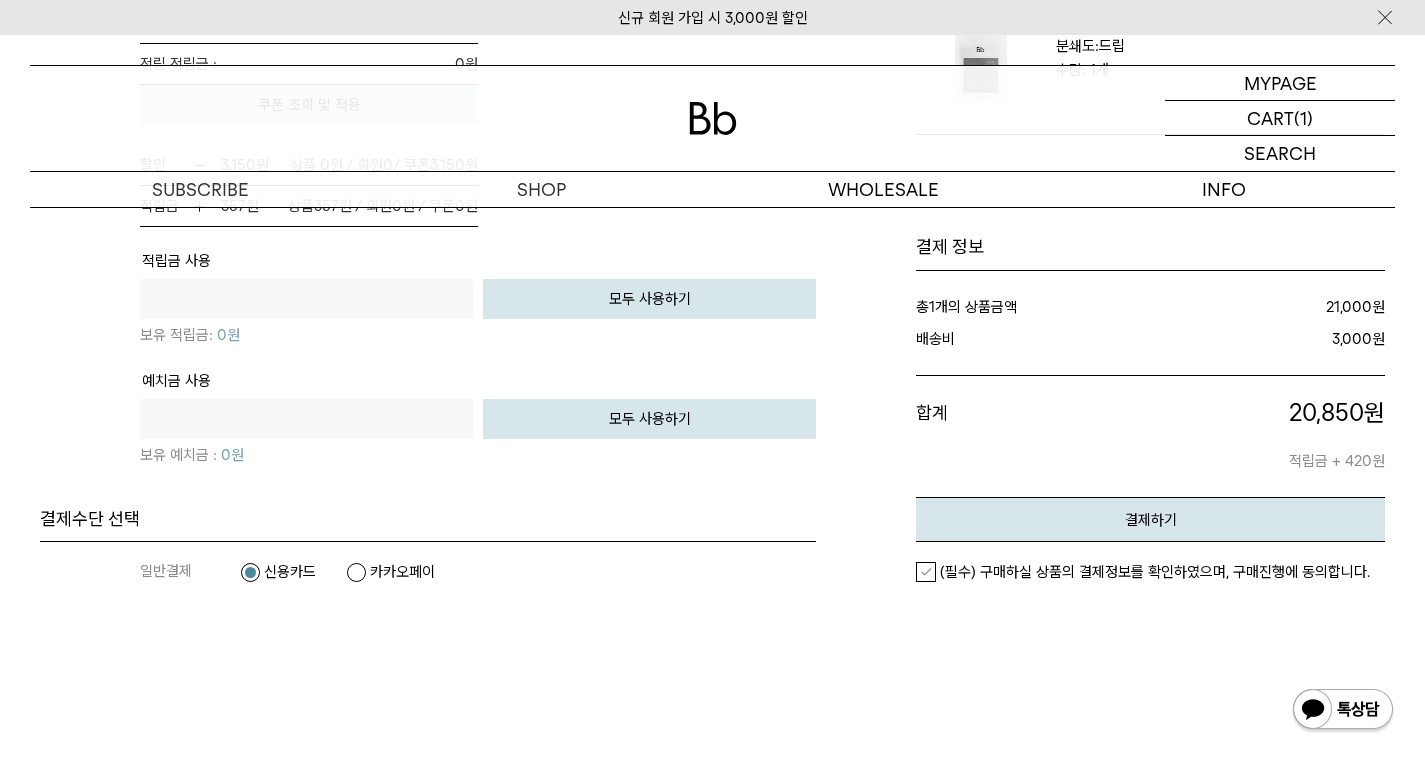 scroll, scrollTop: 1600, scrollLeft: 0, axis: vertical 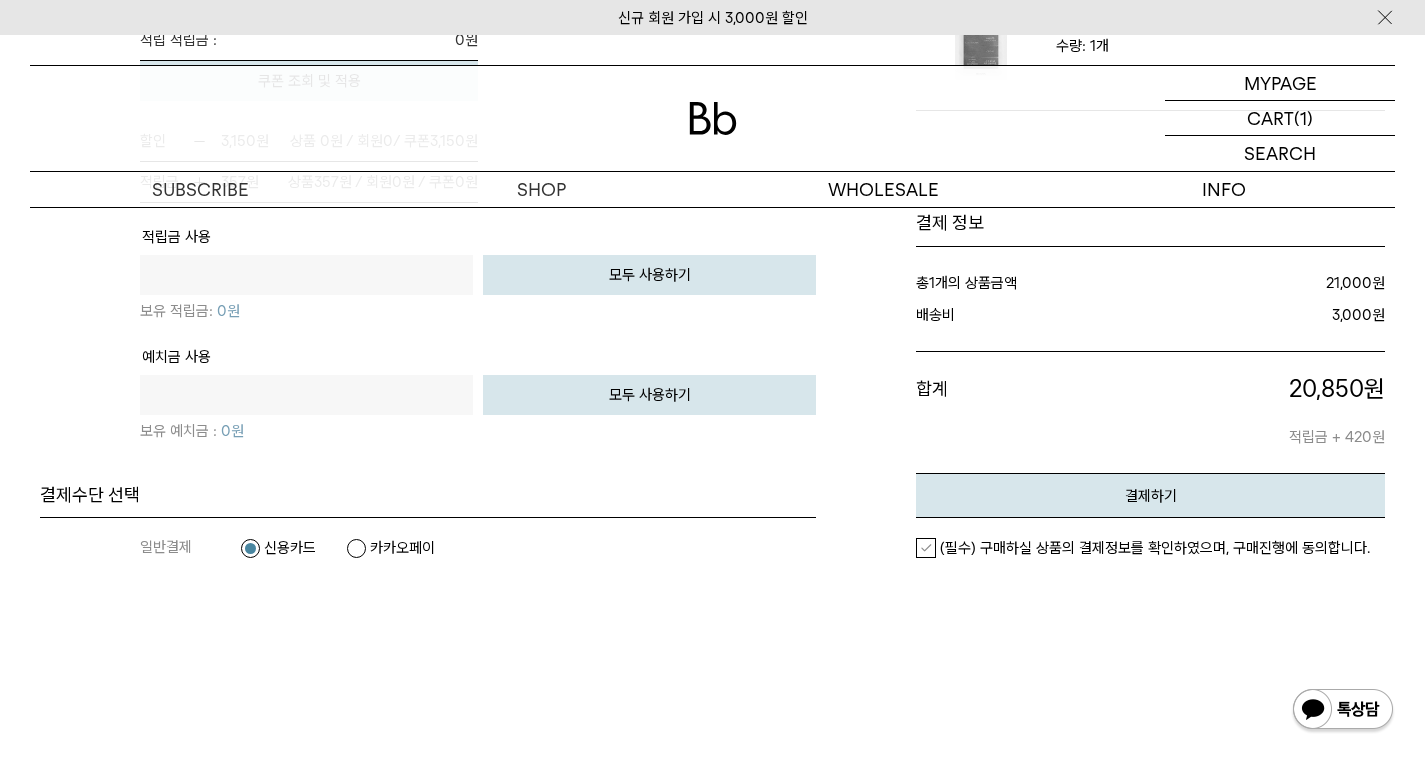 click on "(필수) 구매하실 상품의
결제정보를 확인하였으며, 구매진행에 동의합니다." at bounding box center (1143, 548) 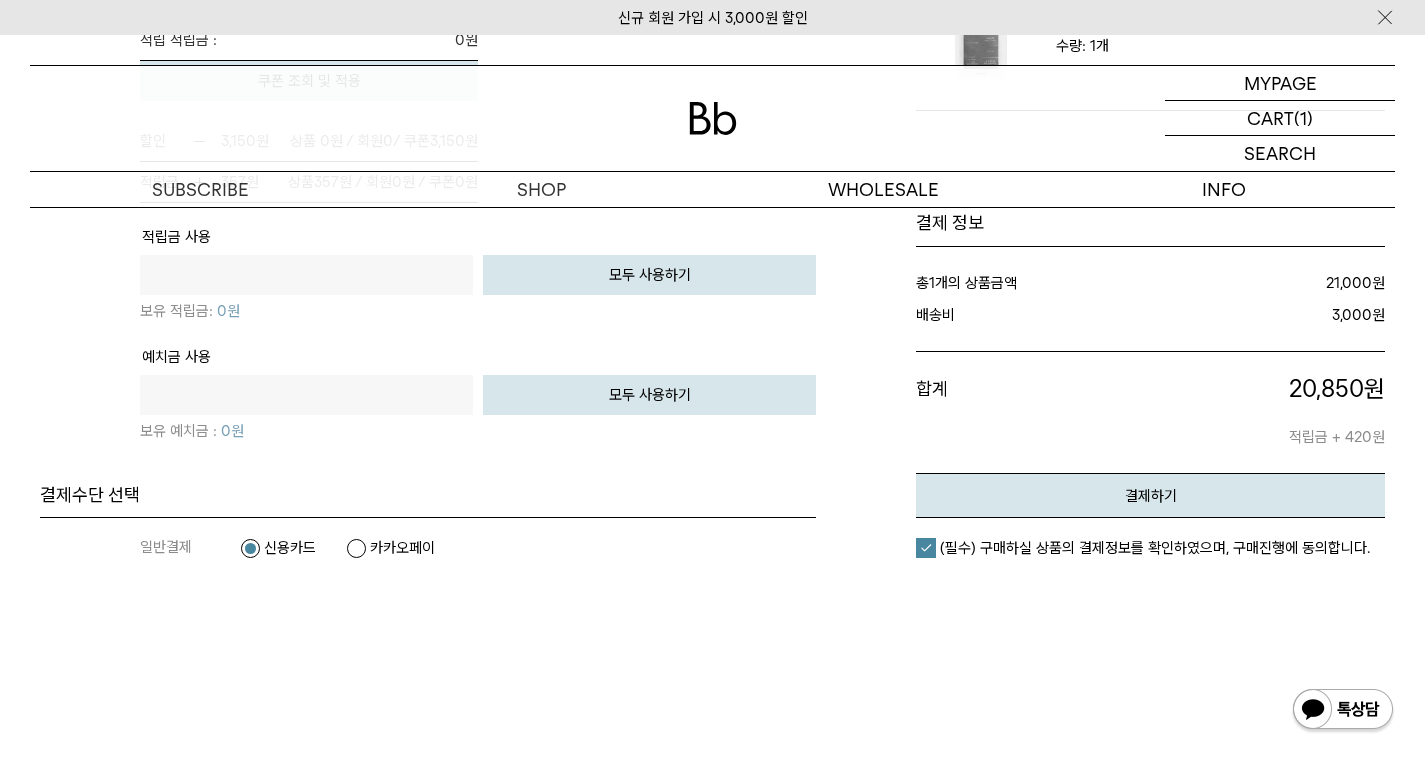 click on "주문 상품 정보" at bounding box center [1110, -331] 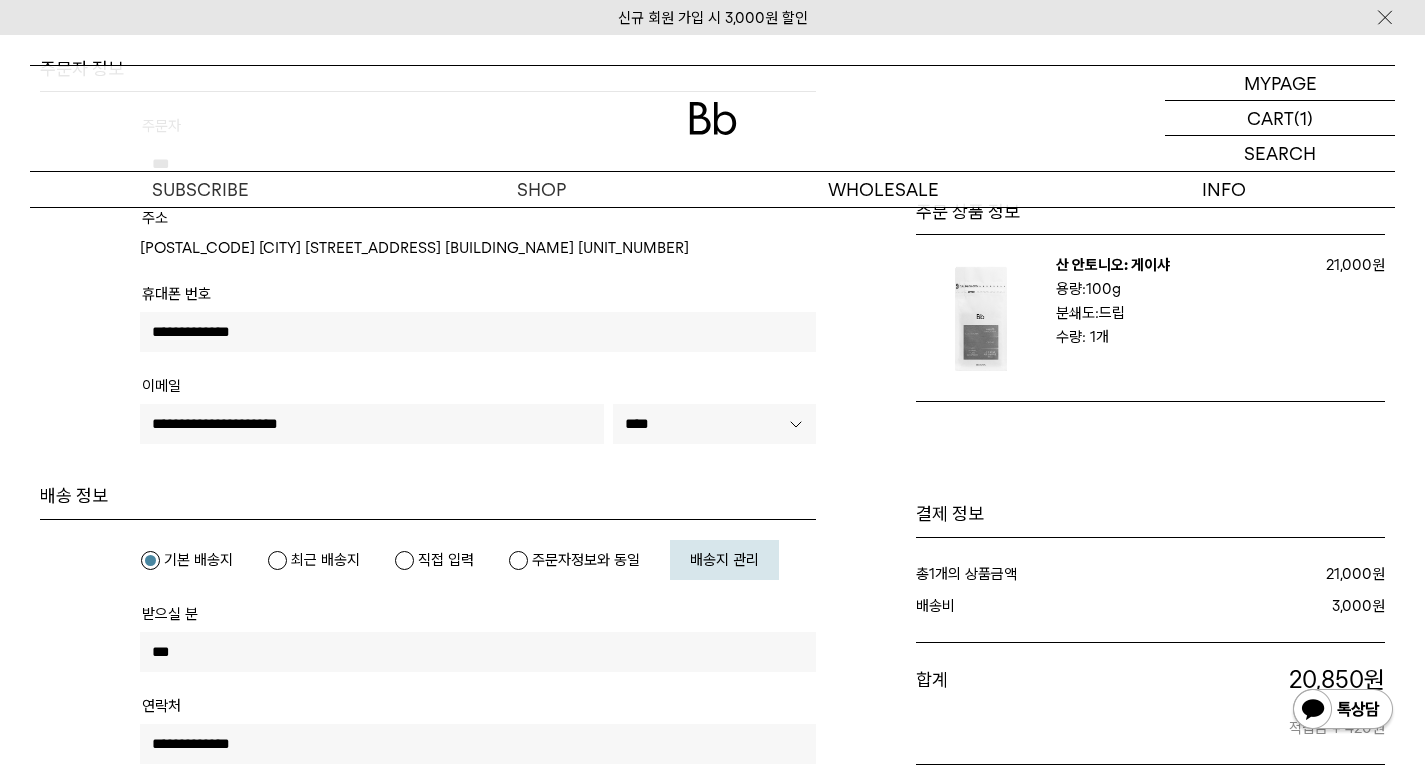 scroll, scrollTop: 100, scrollLeft: 0, axis: vertical 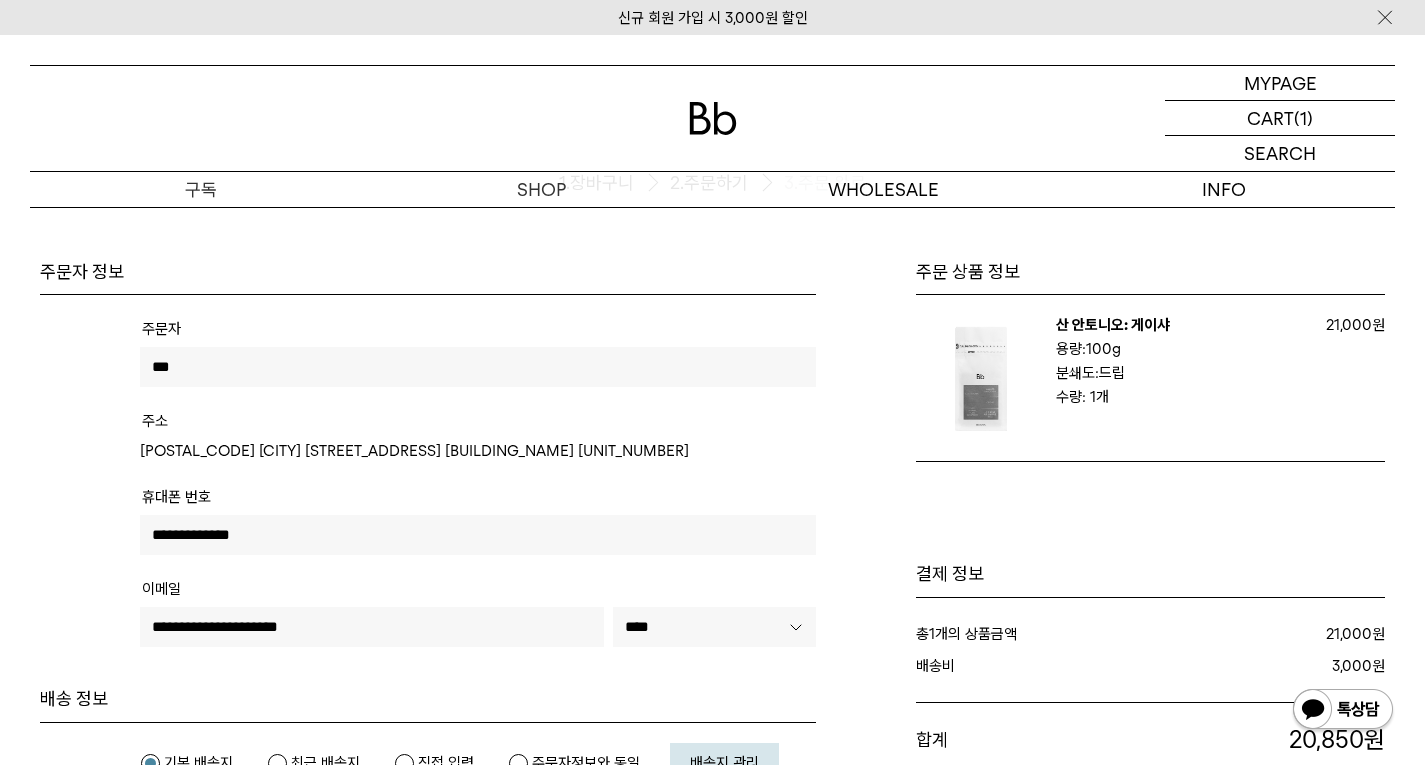click on "구독" at bounding box center (200, 189) 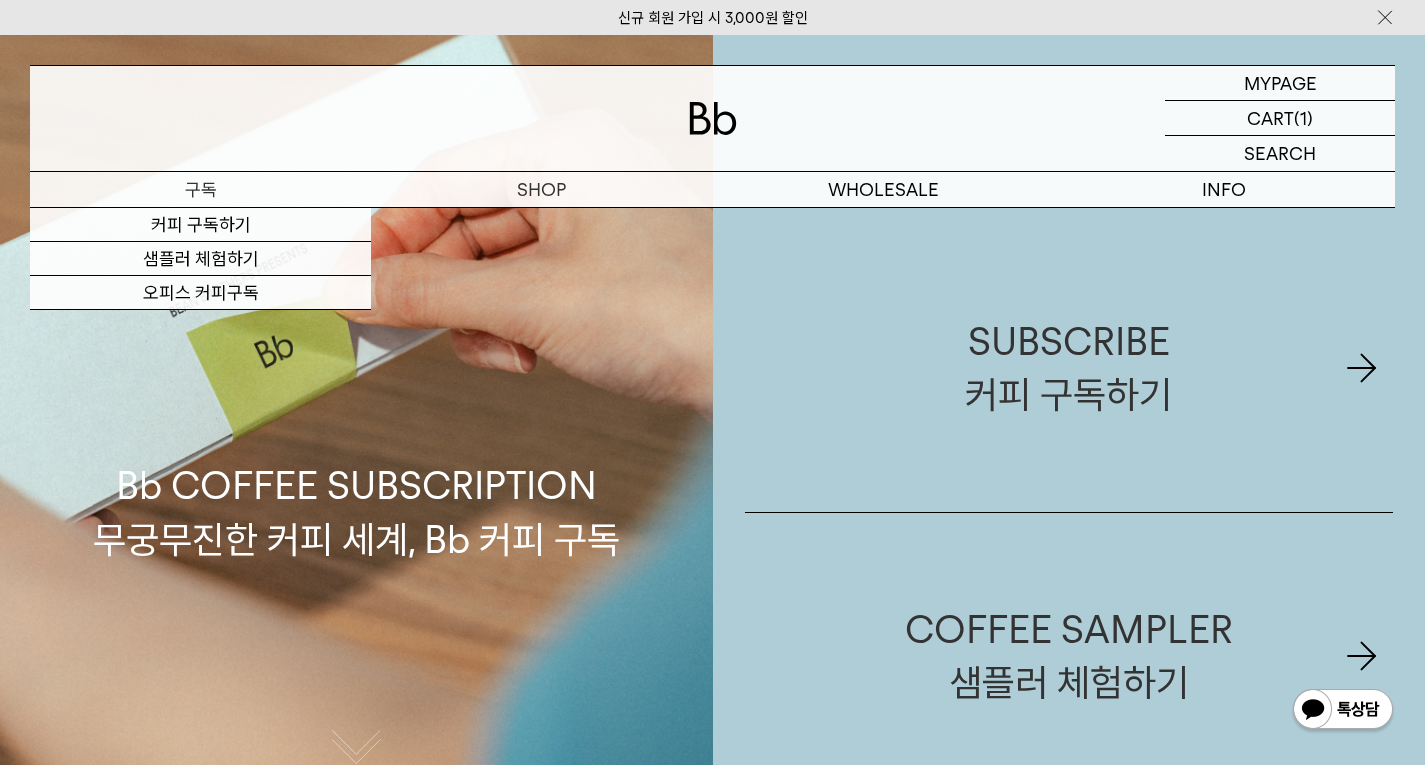 scroll, scrollTop: 0, scrollLeft: 0, axis: both 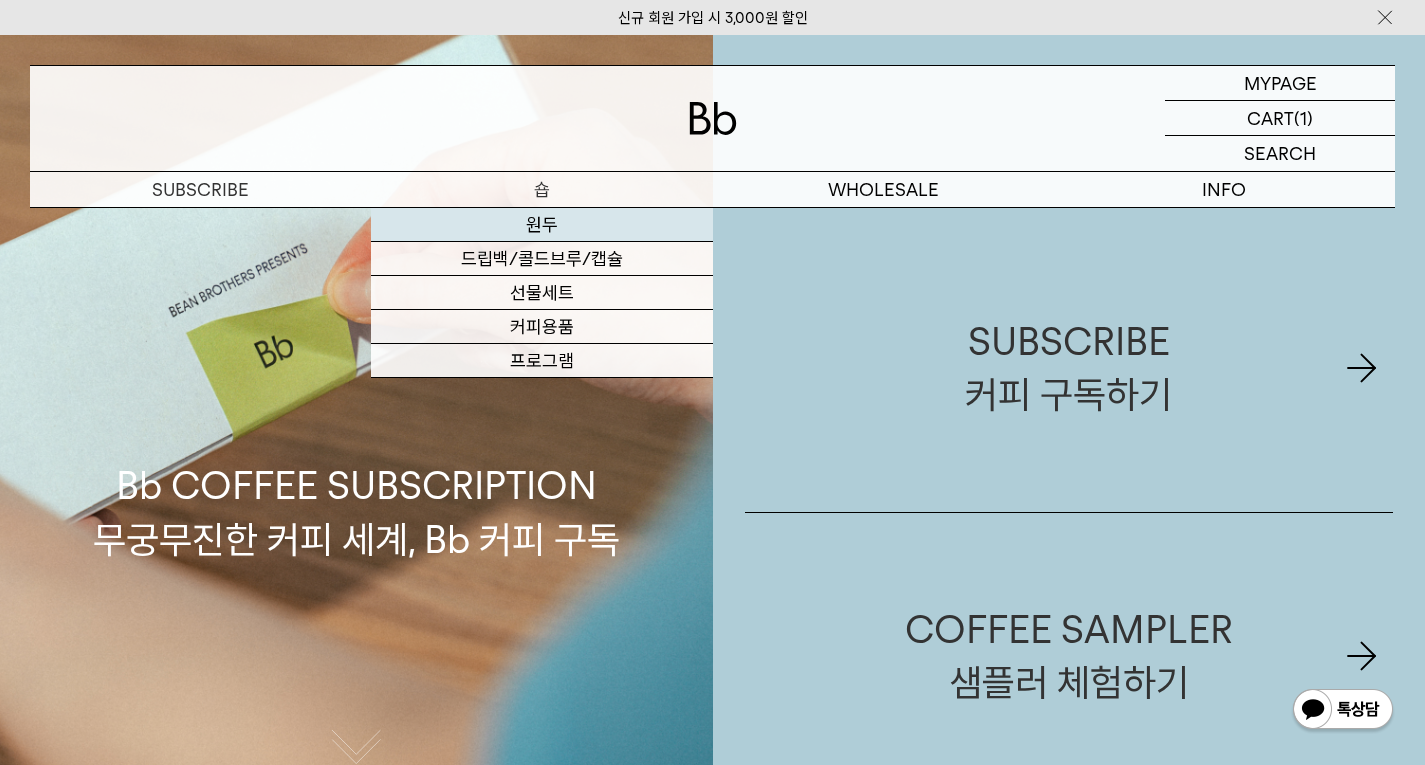 click on "원두" at bounding box center (541, 225) 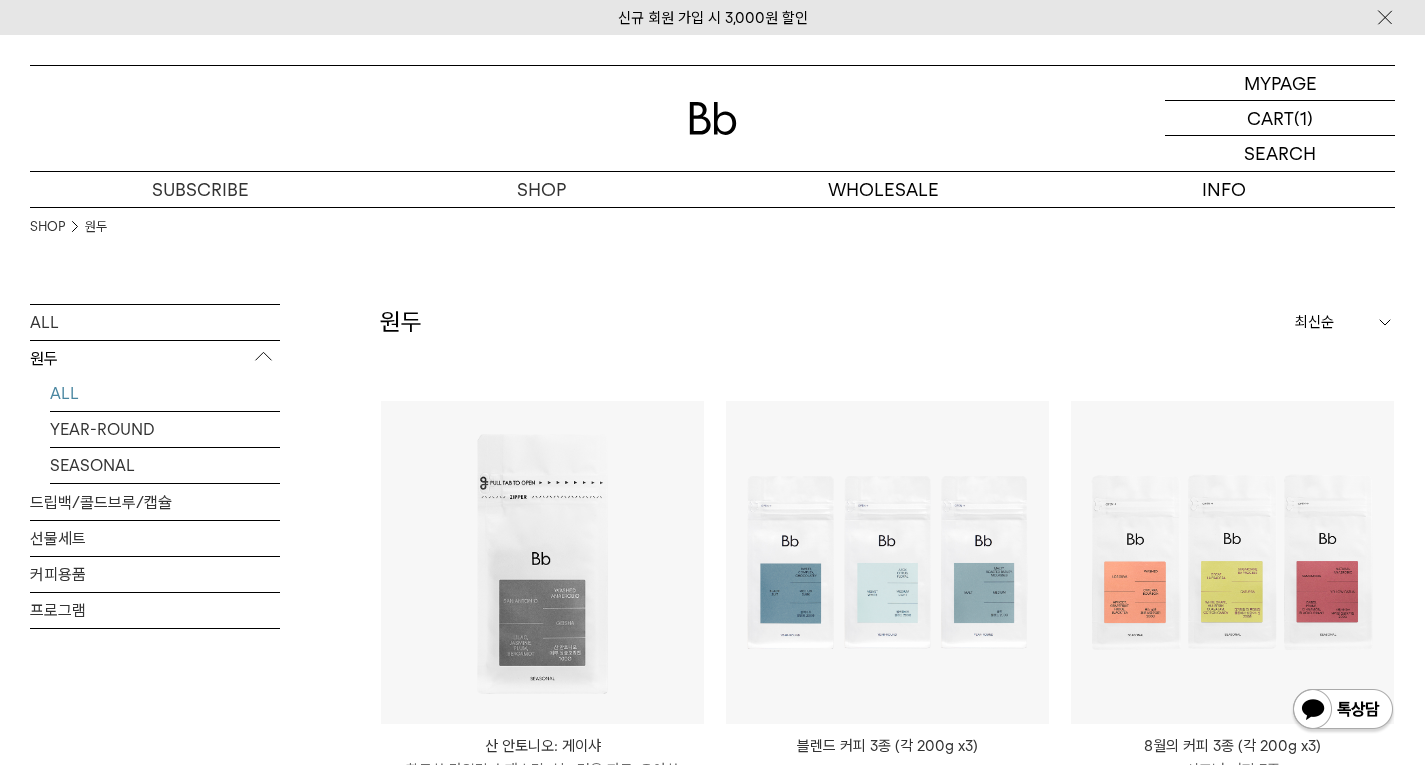 scroll, scrollTop: 0, scrollLeft: 0, axis: both 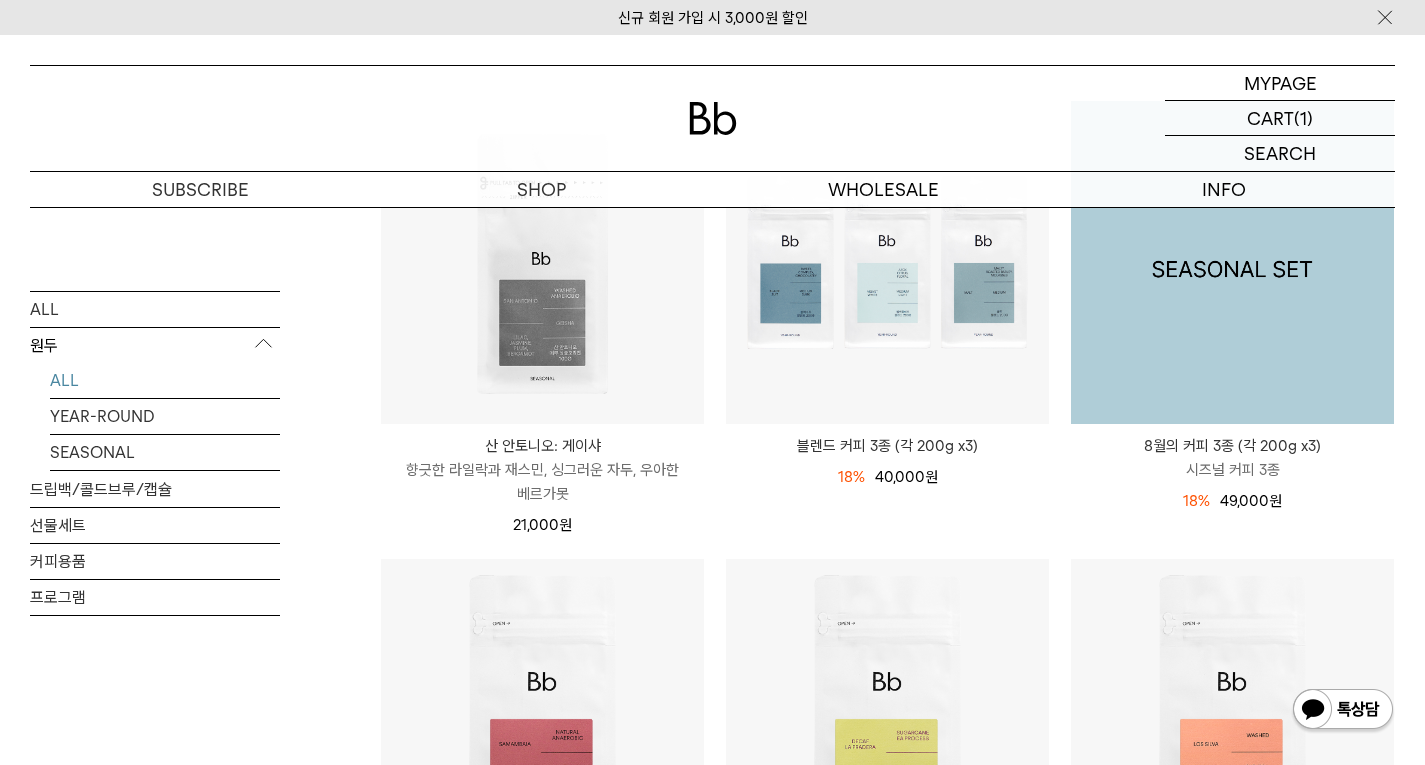 click at bounding box center (1232, 262) 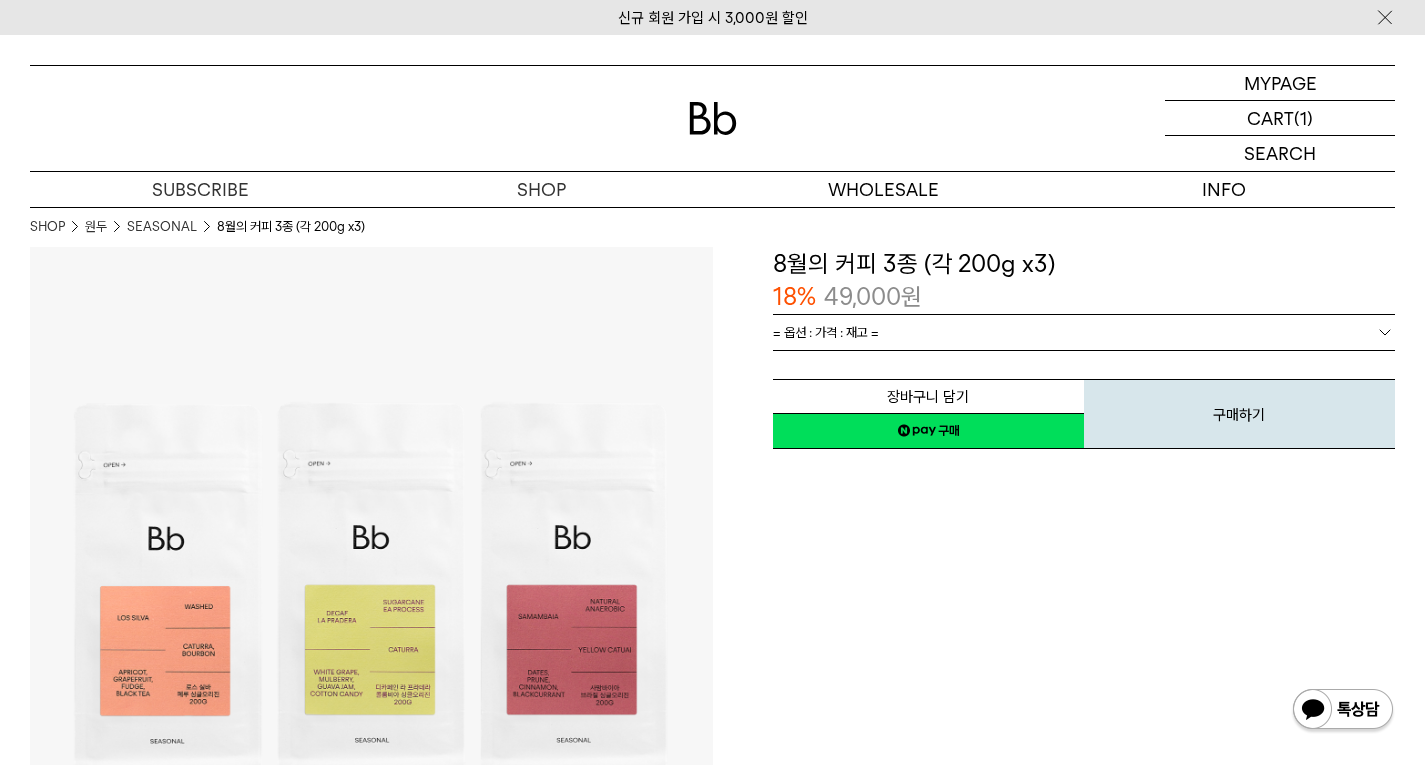 scroll, scrollTop: 0, scrollLeft: 0, axis: both 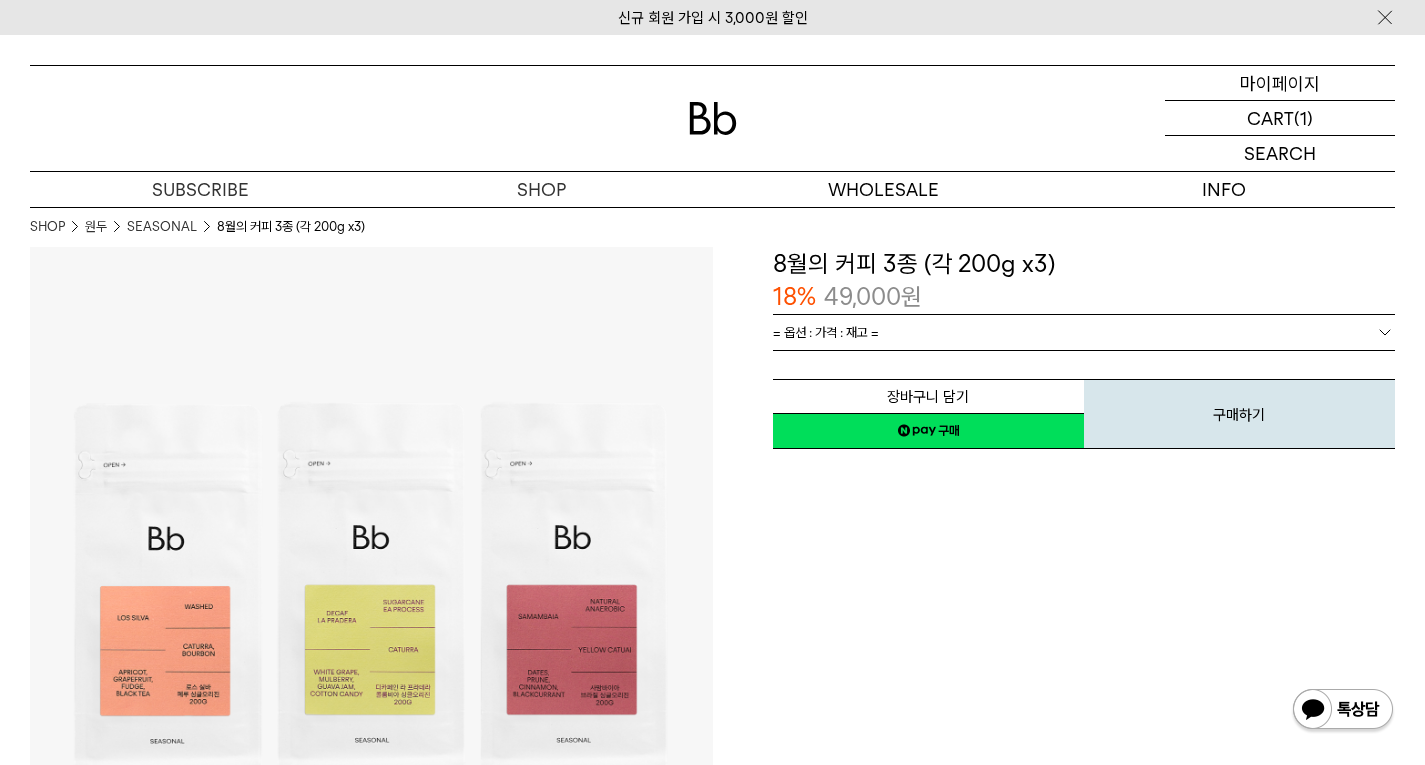 click on "MYPAGE
마이페이지" at bounding box center (1280, 83) 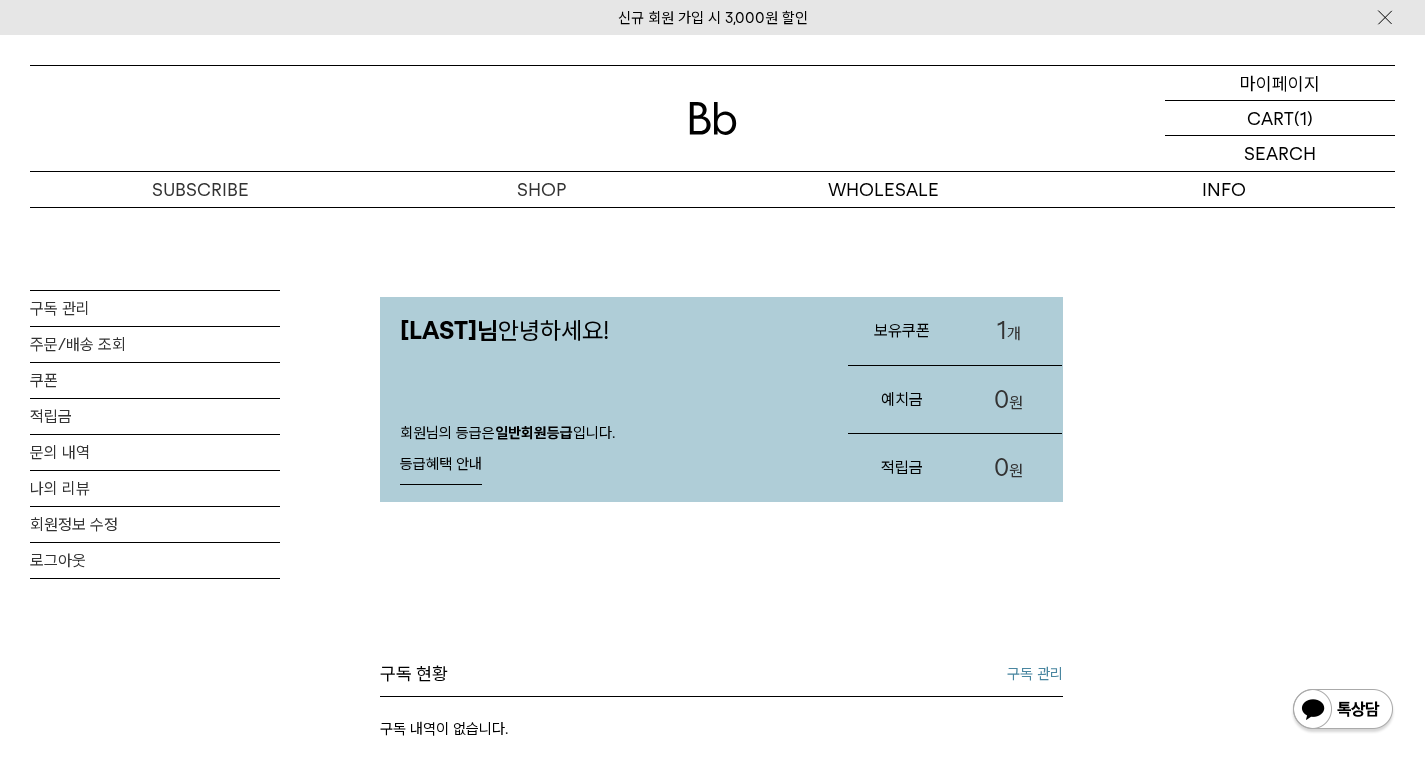 scroll, scrollTop: 0, scrollLeft: 0, axis: both 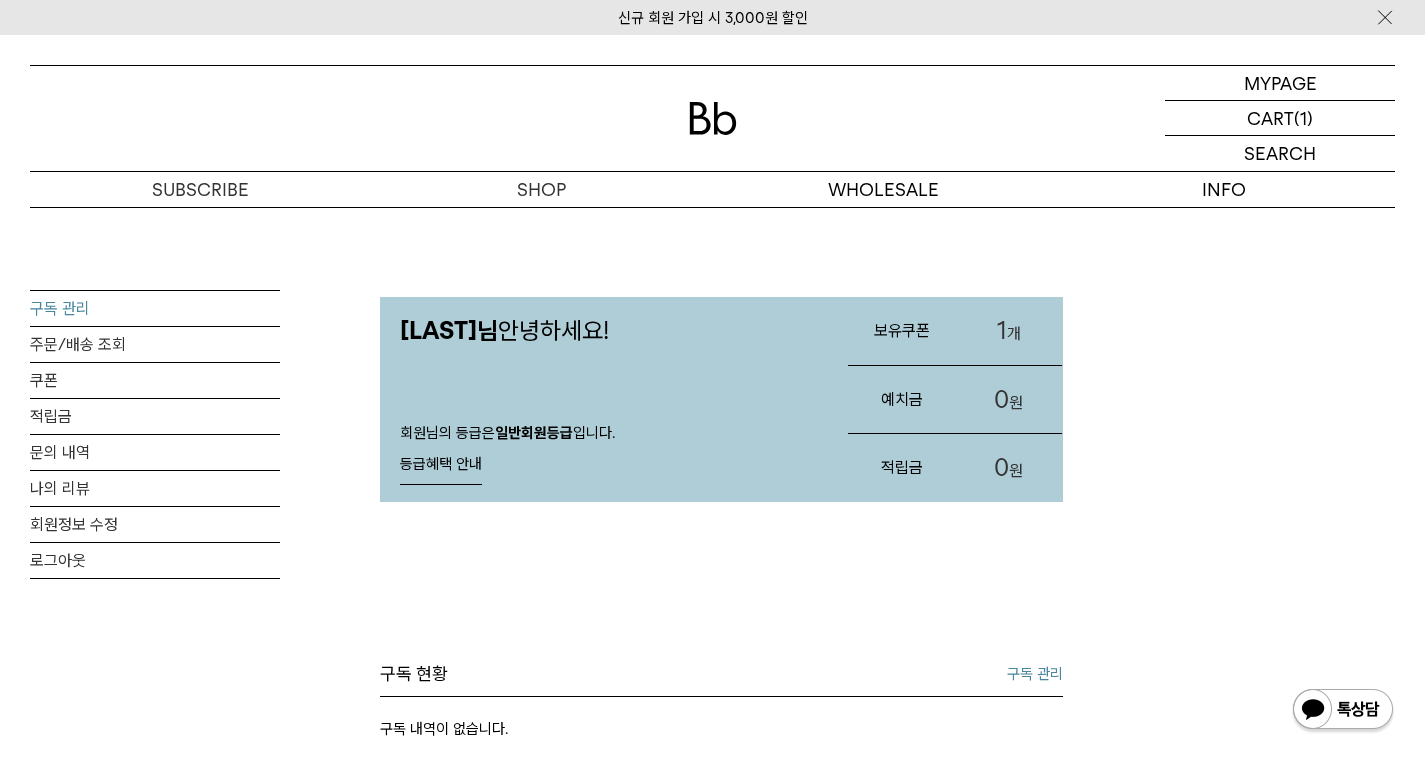 click on "구독 관리" at bounding box center (155, 308) 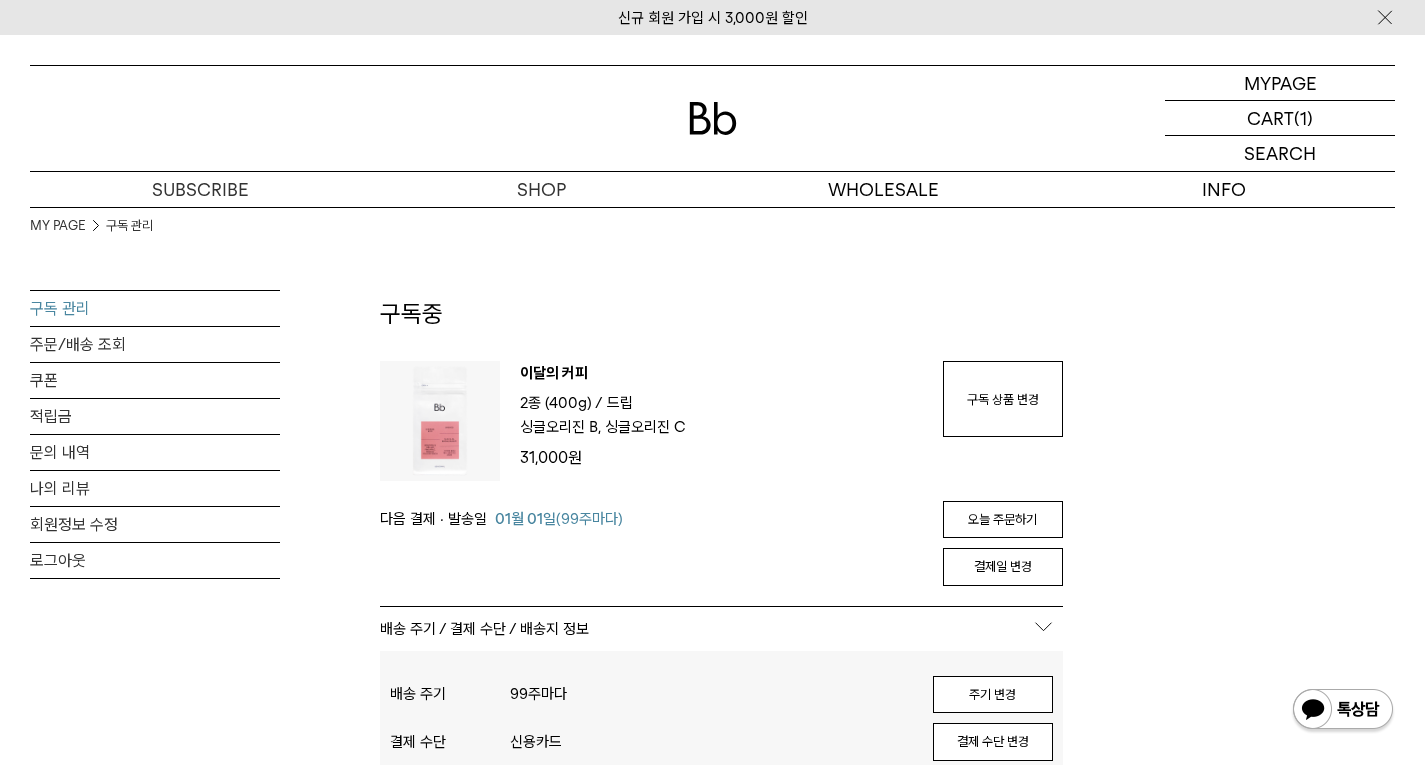 scroll, scrollTop: 0, scrollLeft: 0, axis: both 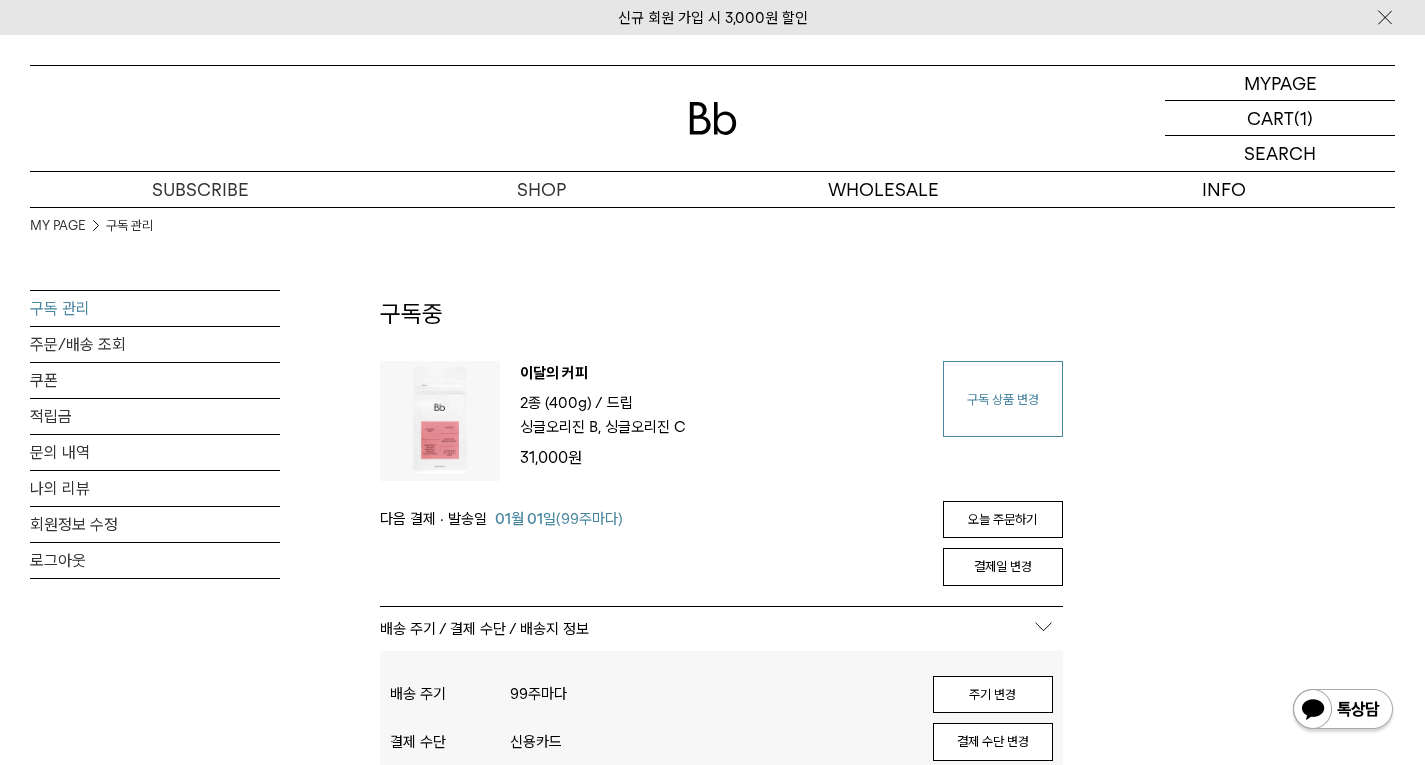 click on "구독 상품 변경" at bounding box center [1003, 399] 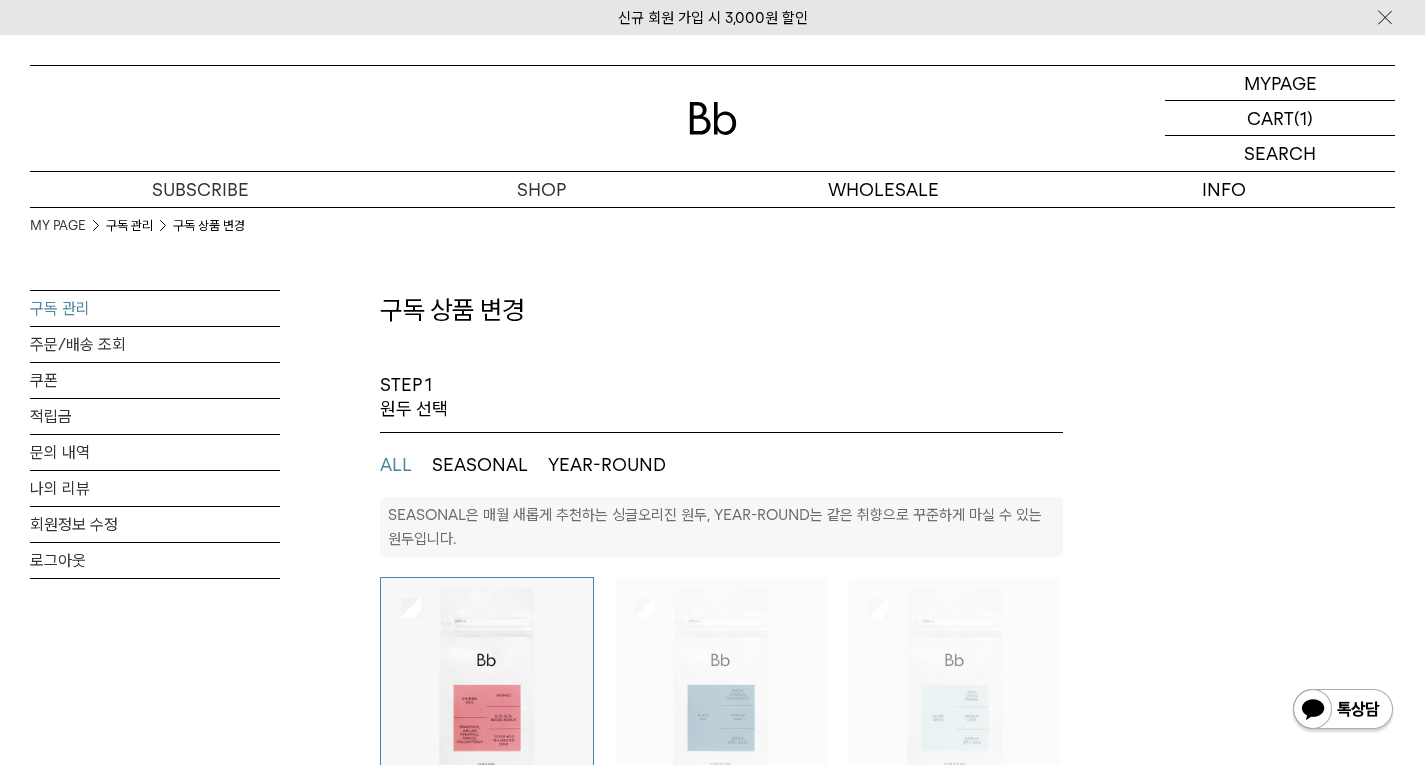 select on "**" 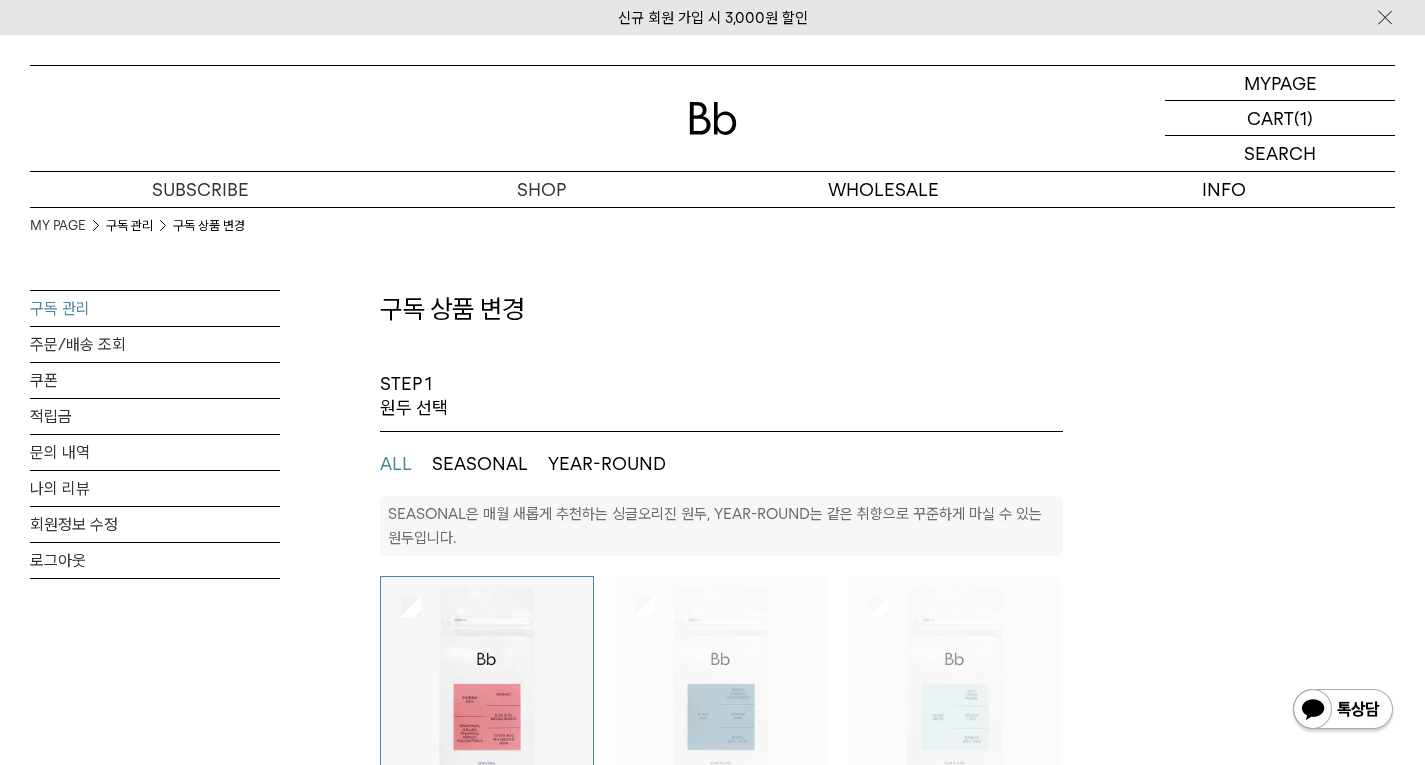 scroll, scrollTop: 0, scrollLeft: 0, axis: both 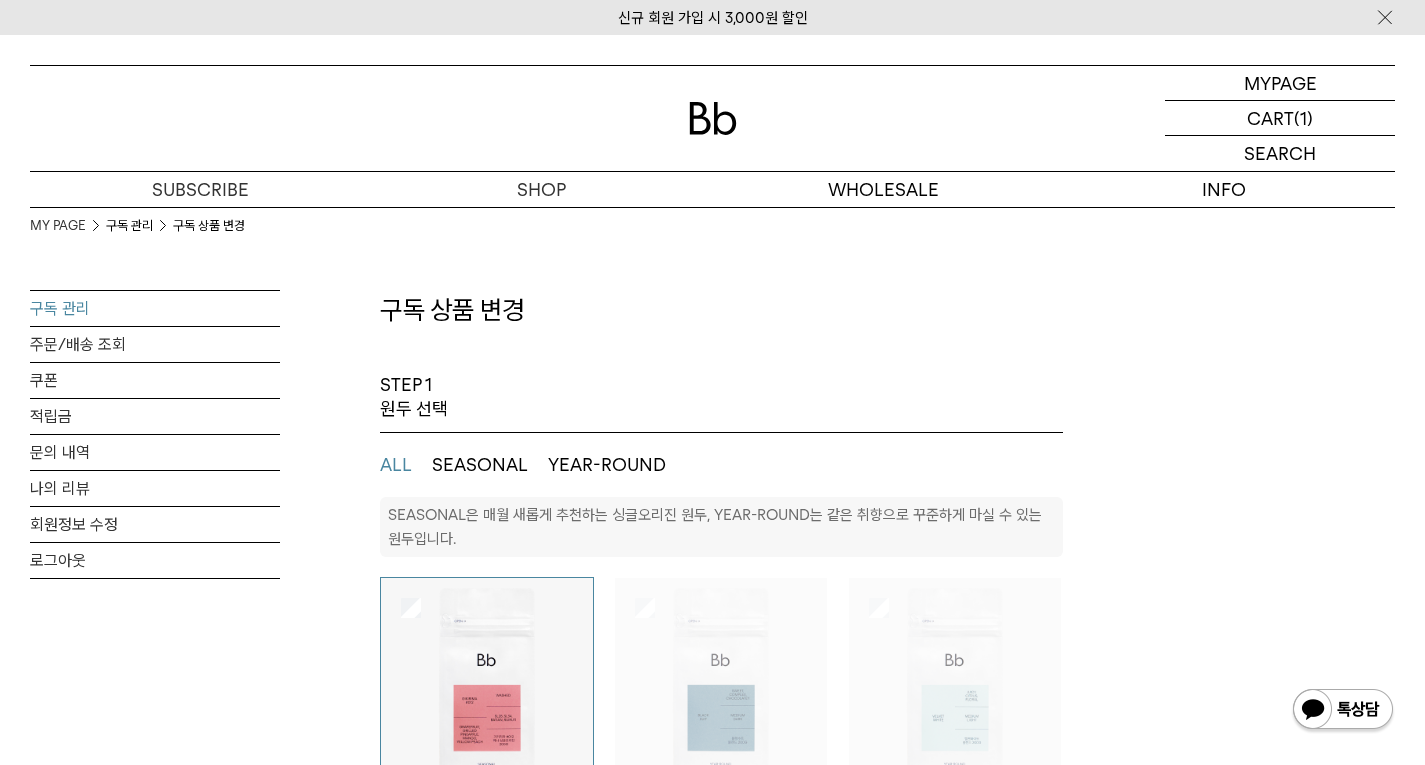 click on "SEASONAL" at bounding box center [480, 465] 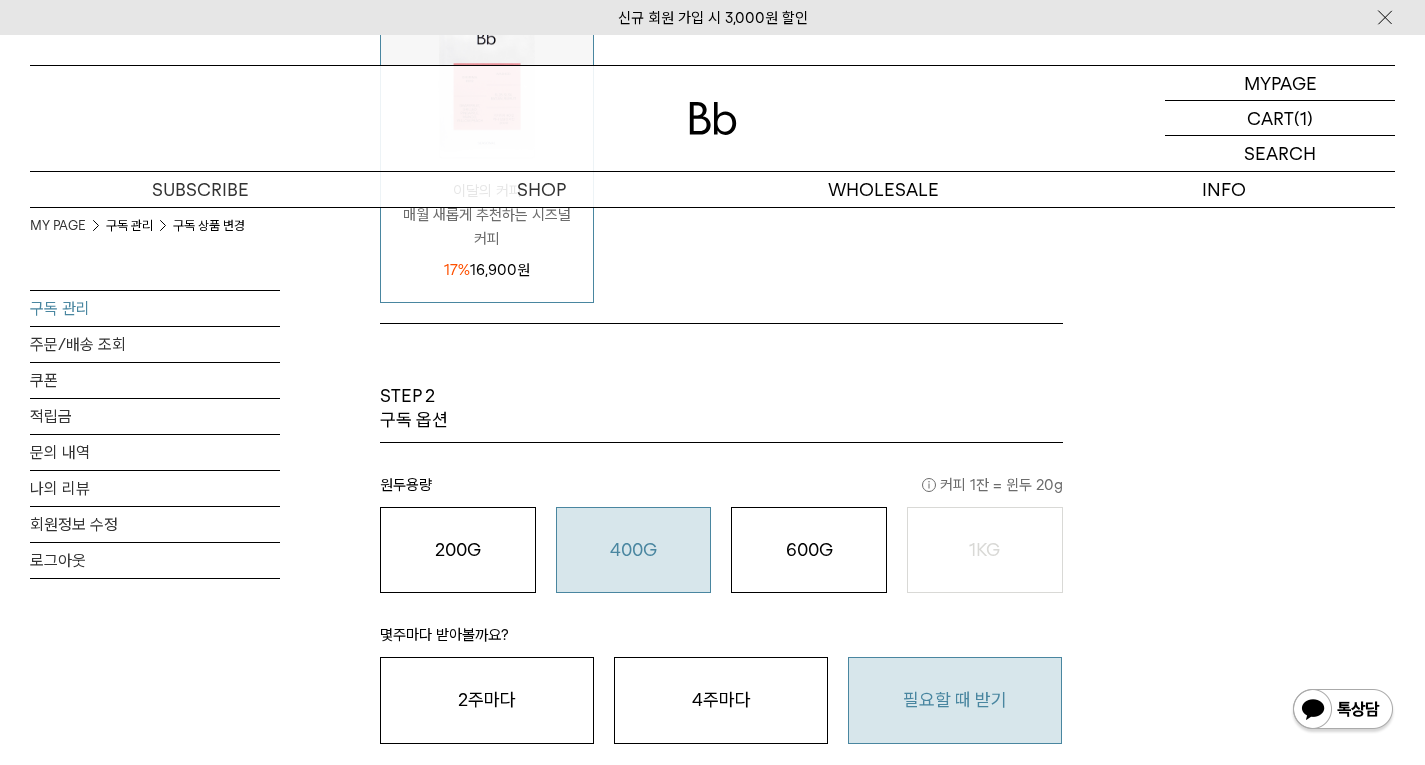 scroll, scrollTop: 600, scrollLeft: 0, axis: vertical 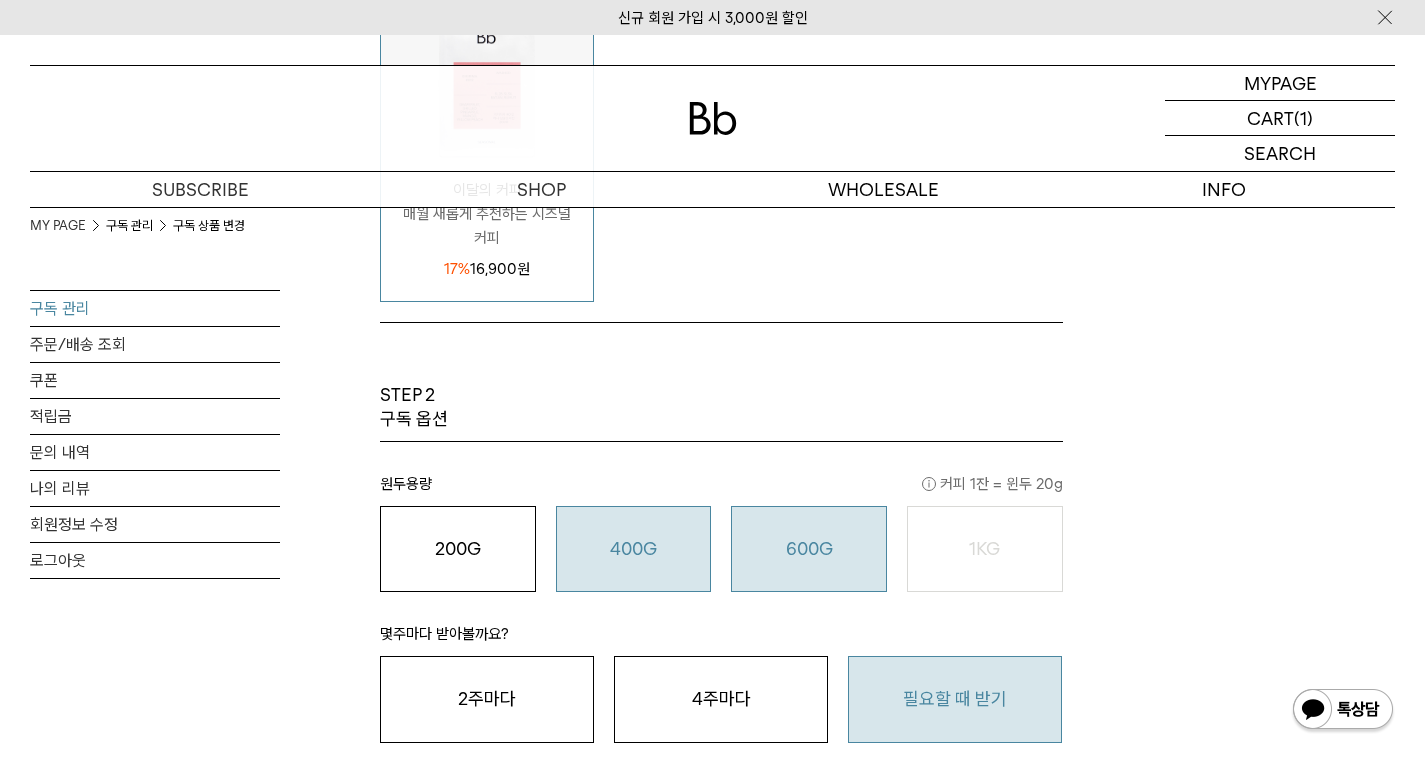 click on "600G" at bounding box center [809, 548] 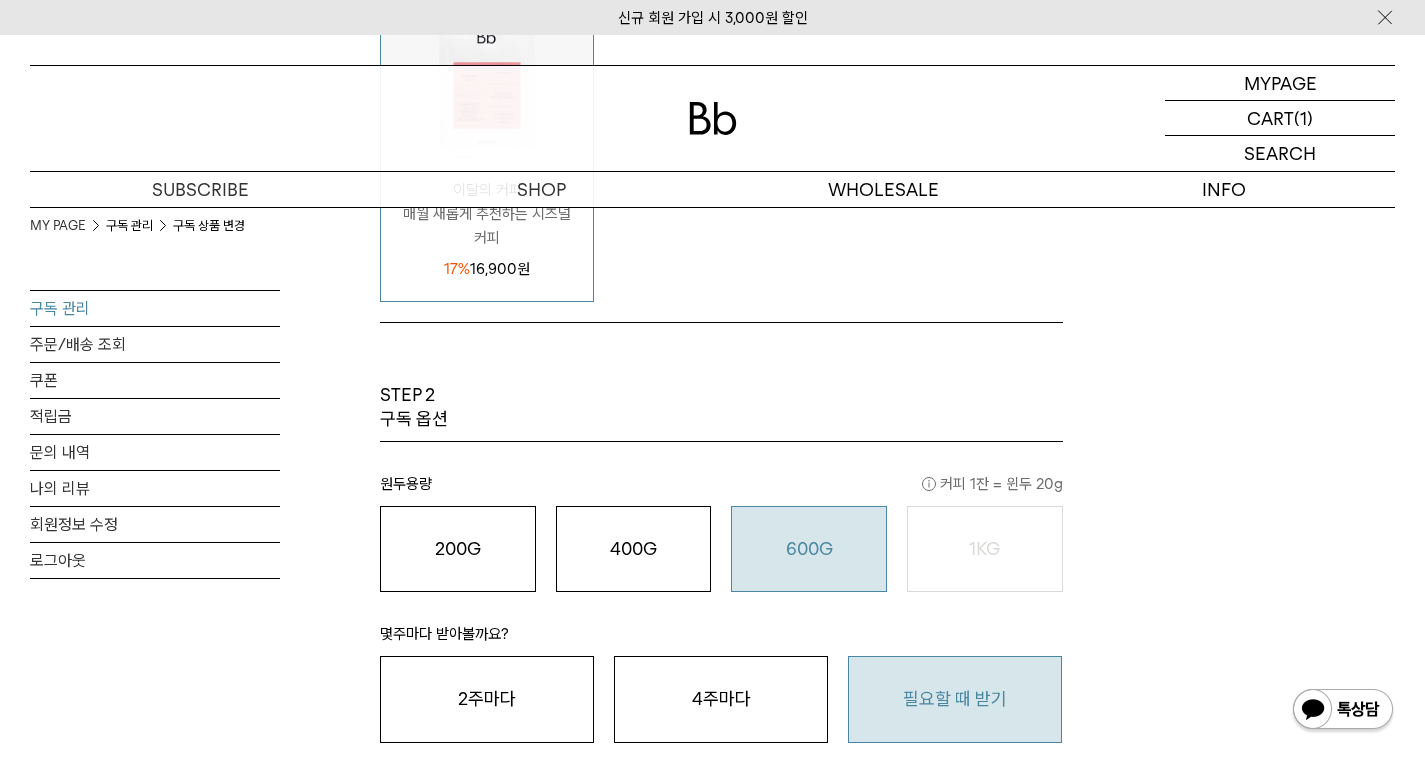 click on "STEP 2 구독 옵션" at bounding box center [721, 413] 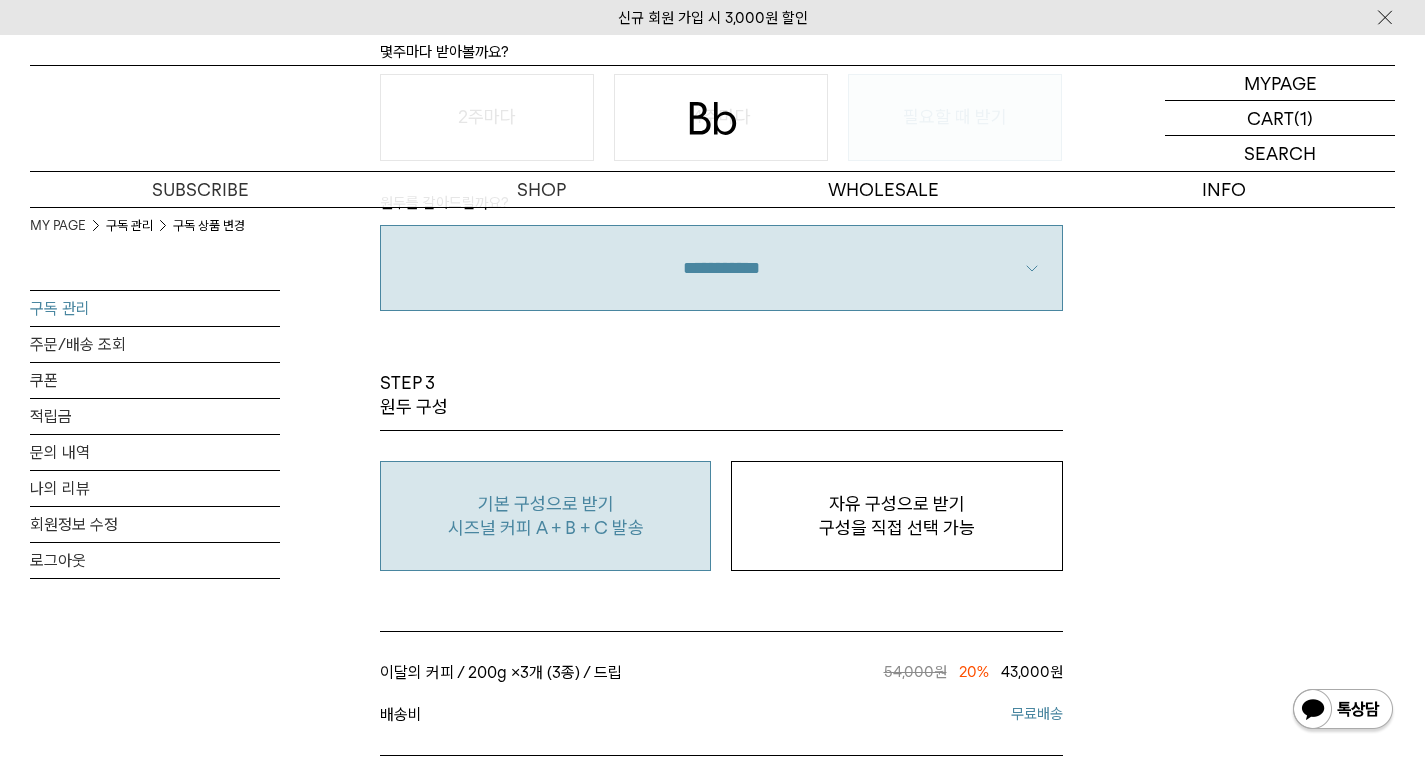 scroll, scrollTop: 1200, scrollLeft: 0, axis: vertical 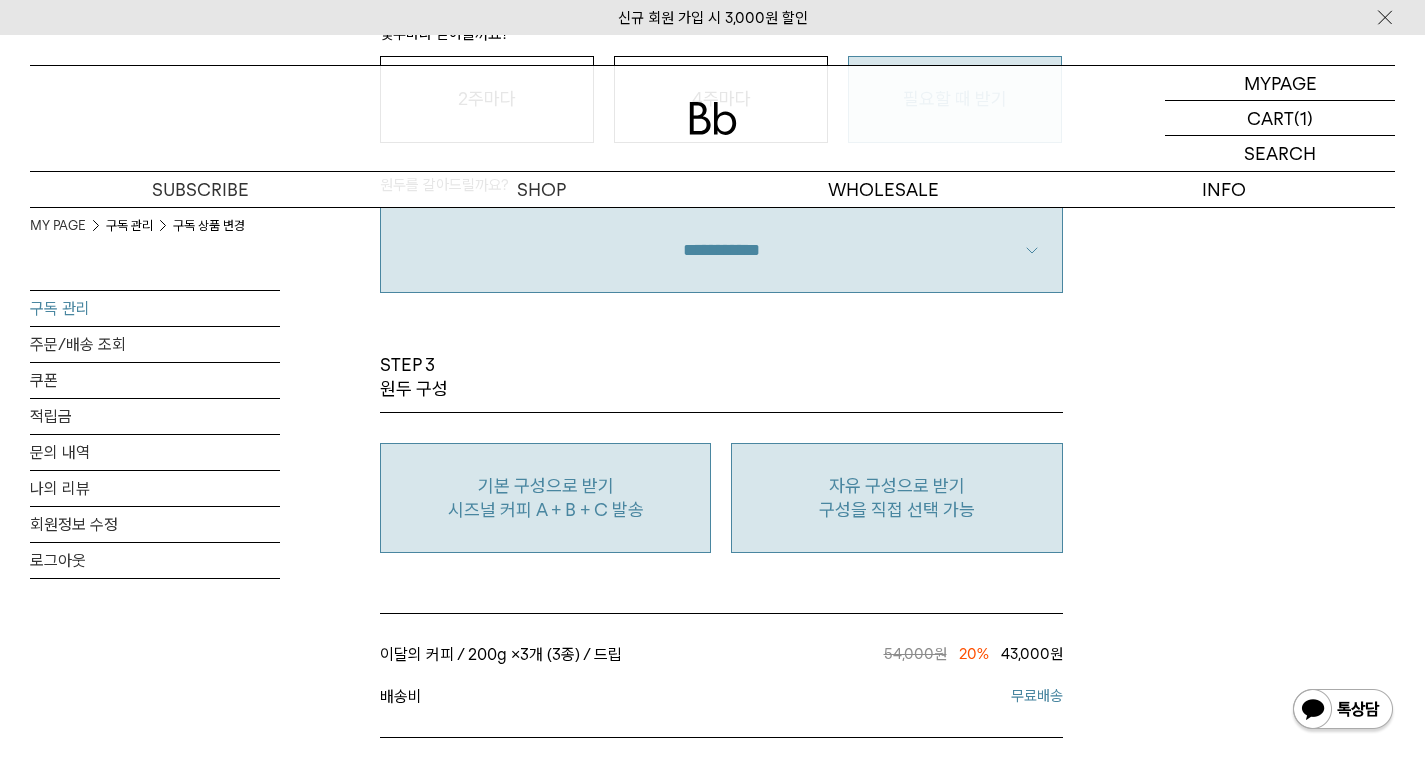 click on "구성을 직접 선택 가능" at bounding box center [896, 510] 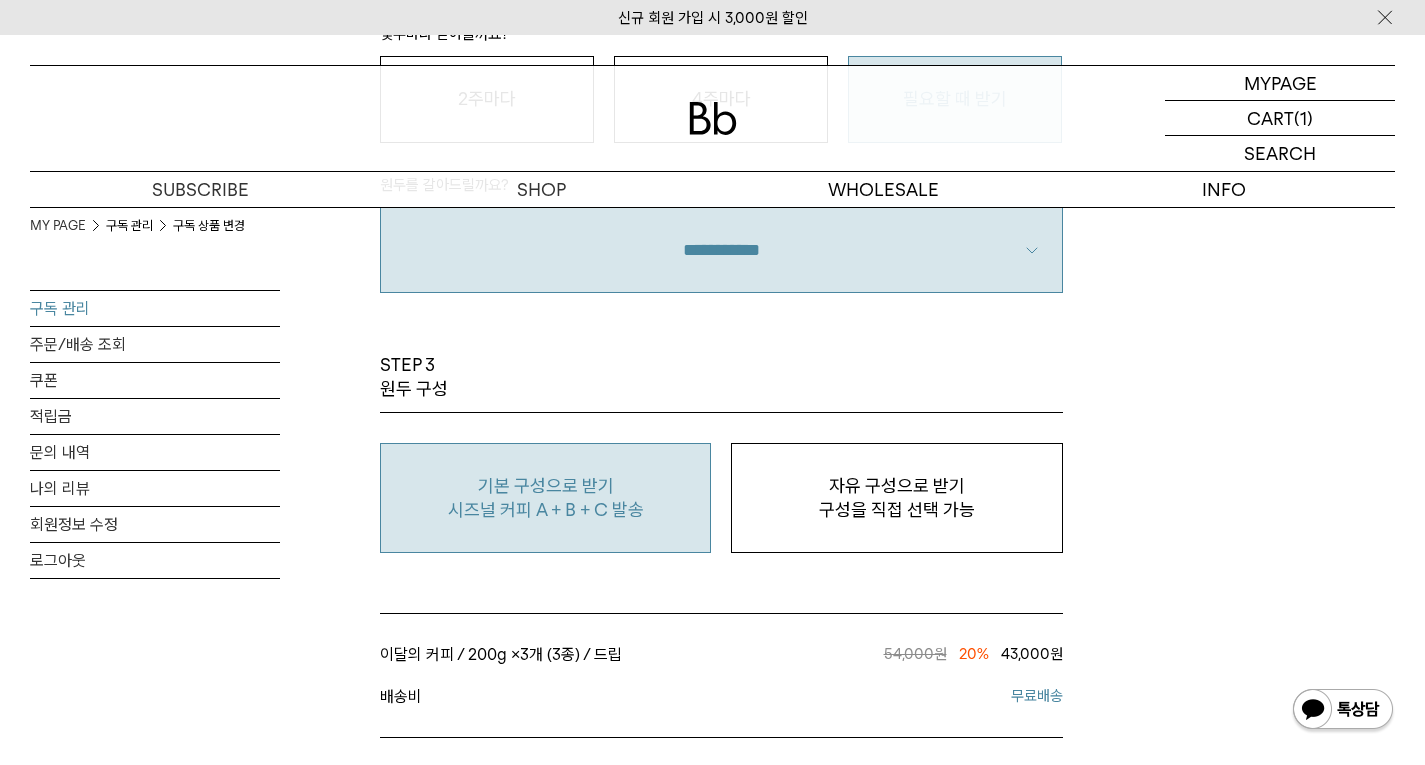 type on "*" 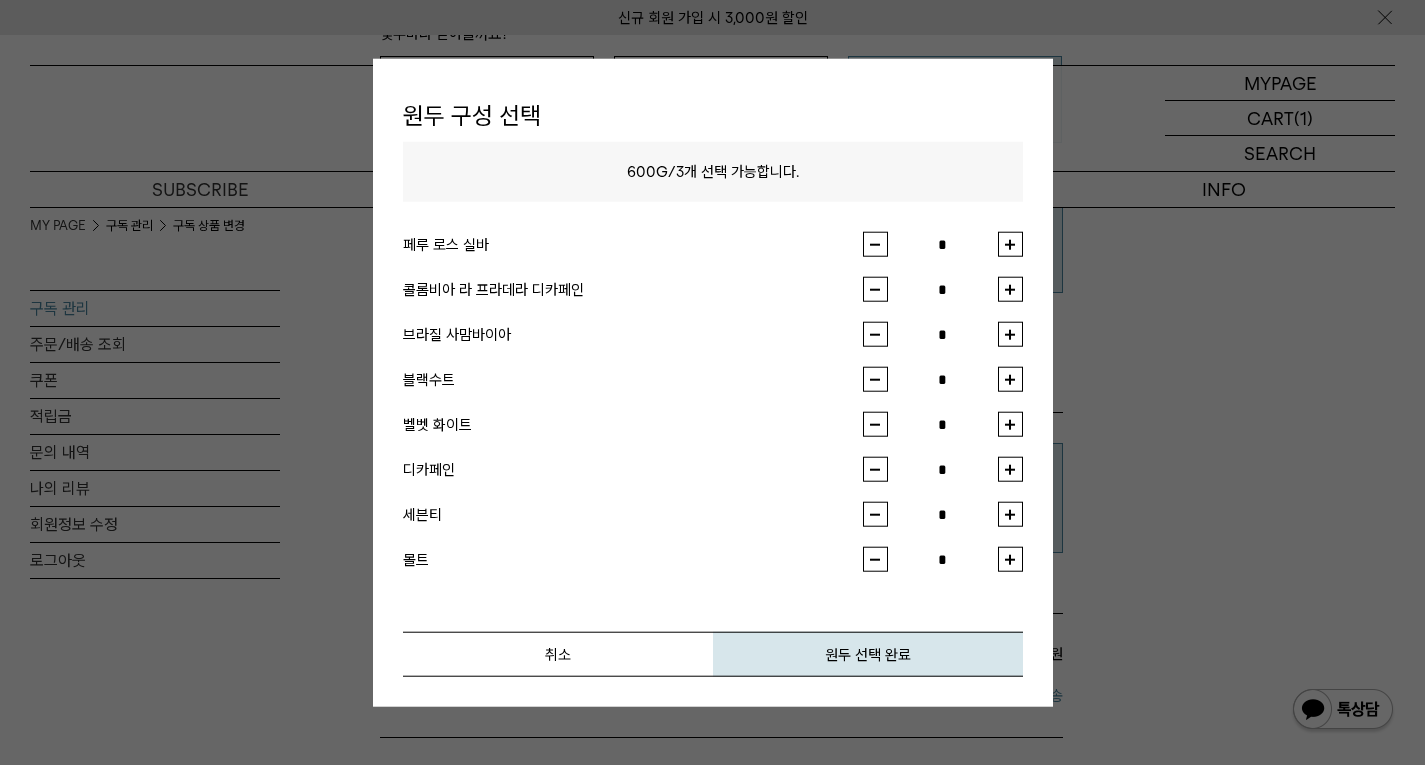 click at bounding box center (1010, 244) 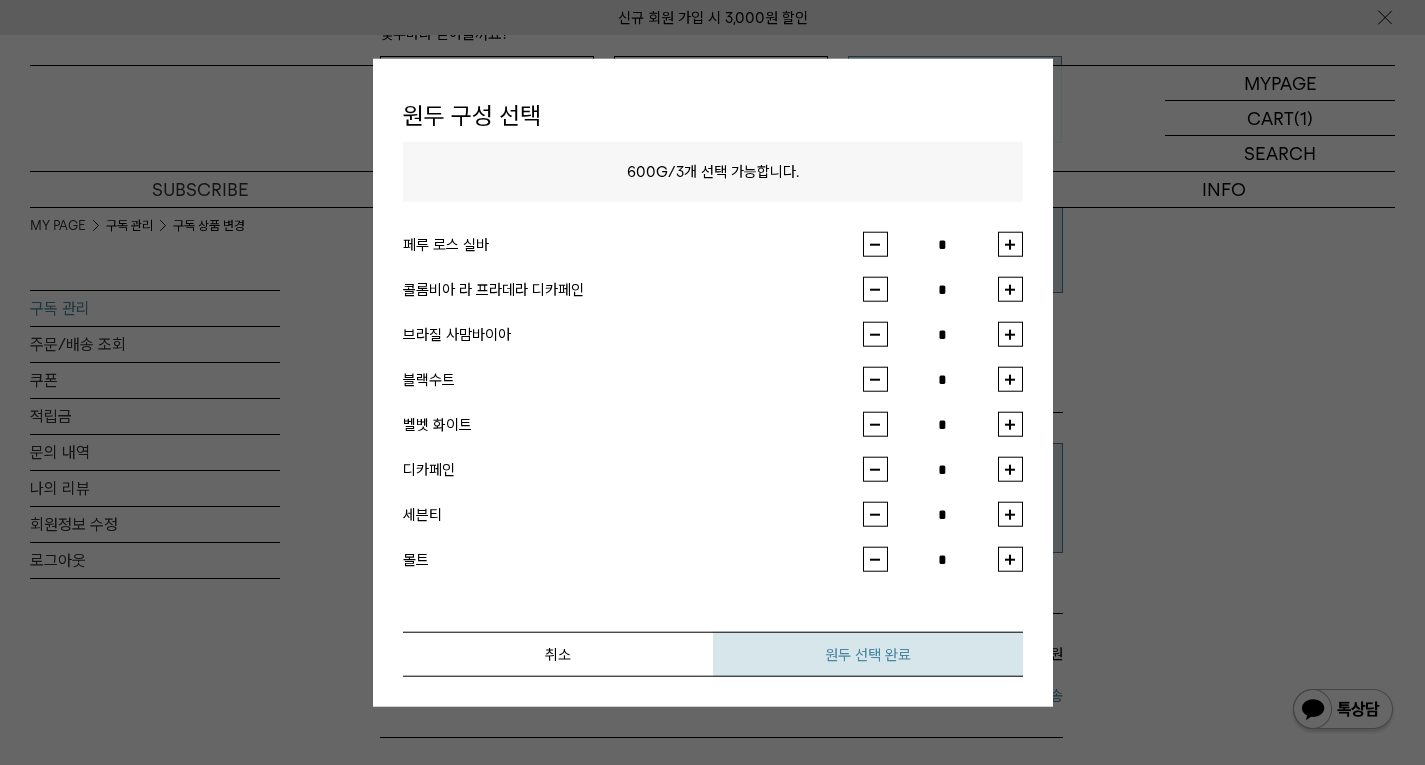 click on "원두 선택 완료" at bounding box center (868, 654) 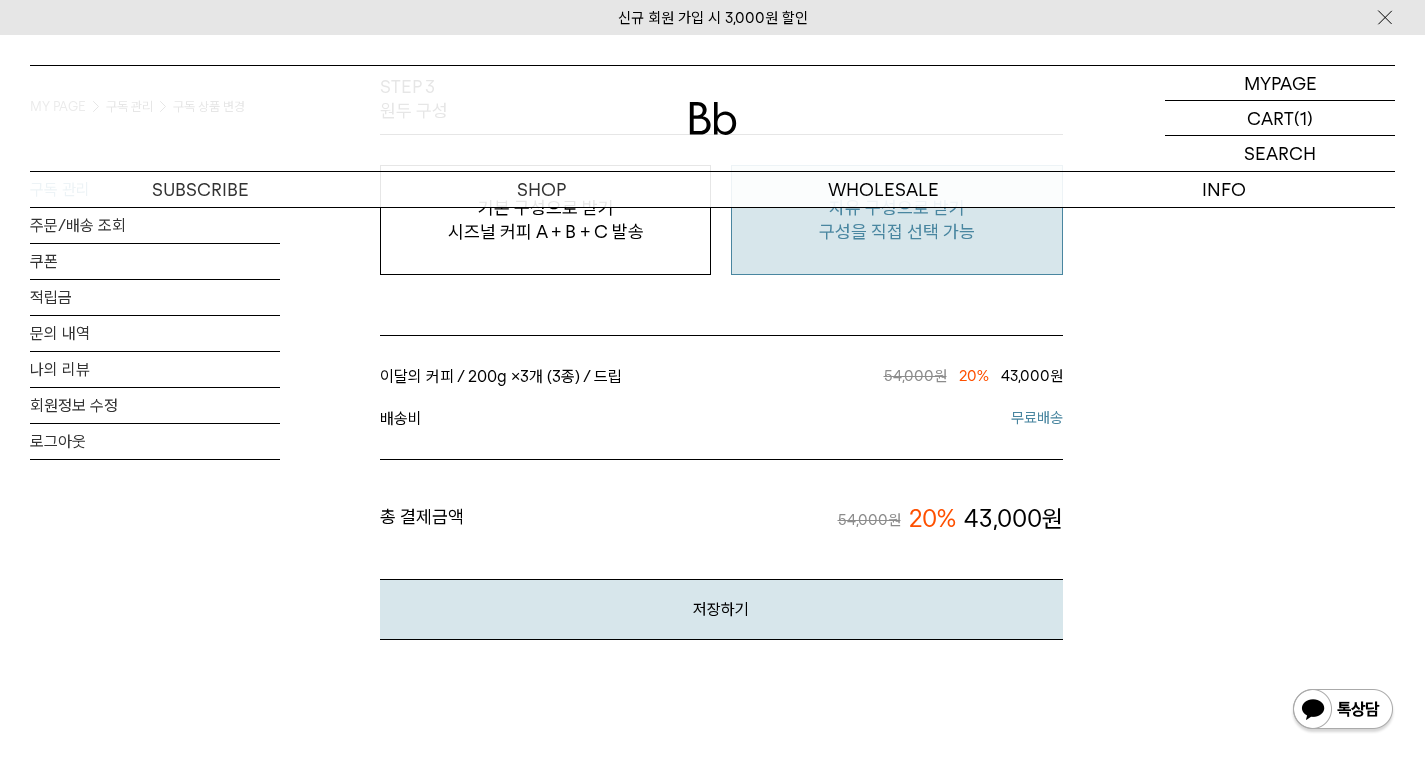 scroll, scrollTop: 1500, scrollLeft: 0, axis: vertical 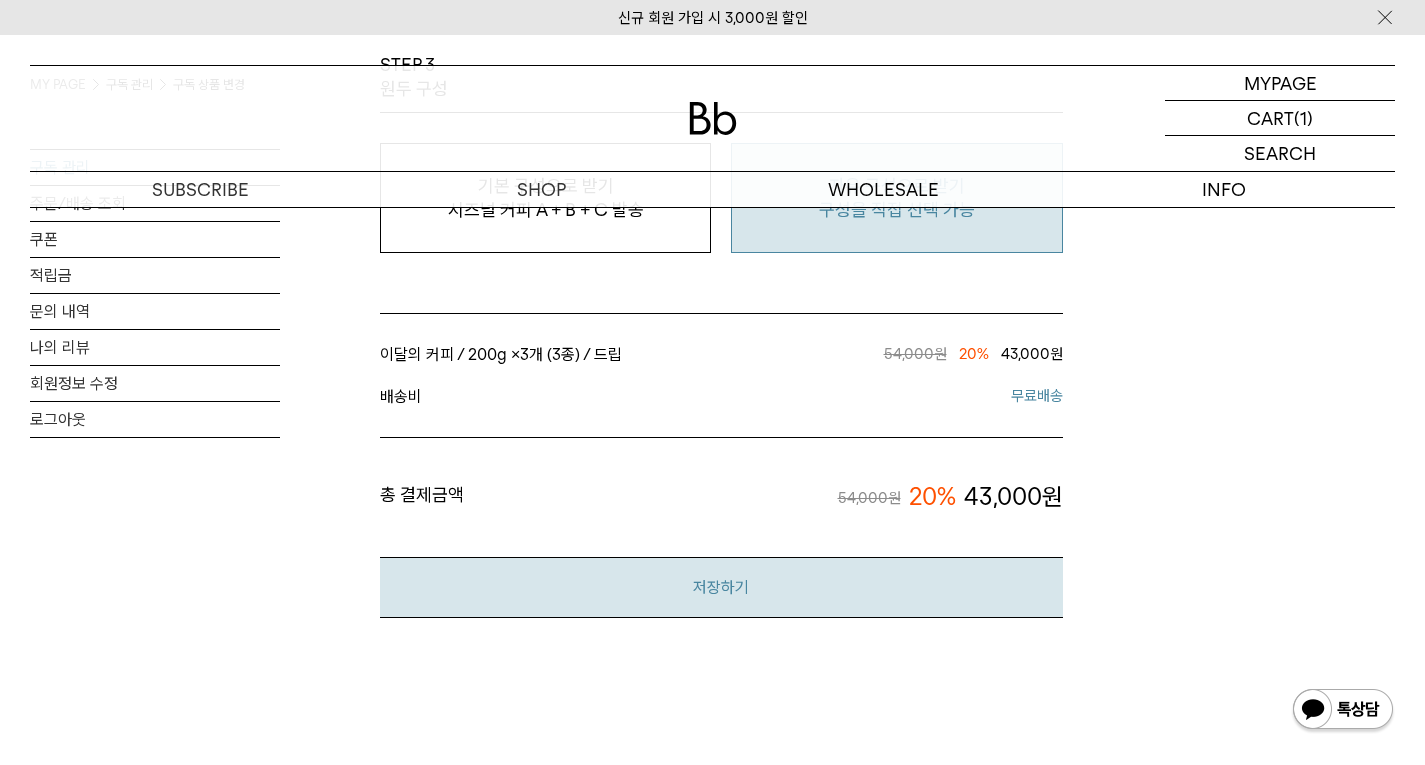 click on "저장하기" at bounding box center [721, 587] 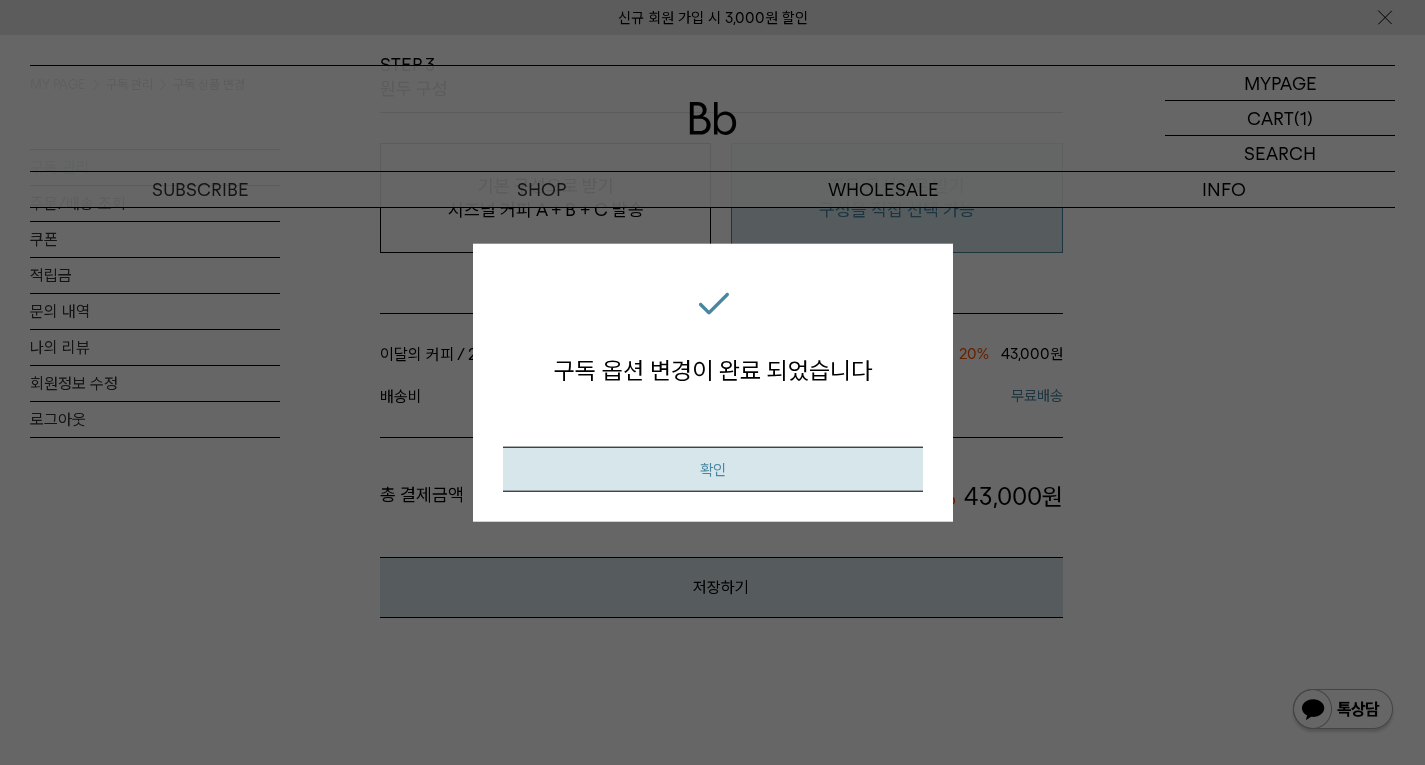 click on "확인" at bounding box center [713, 469] 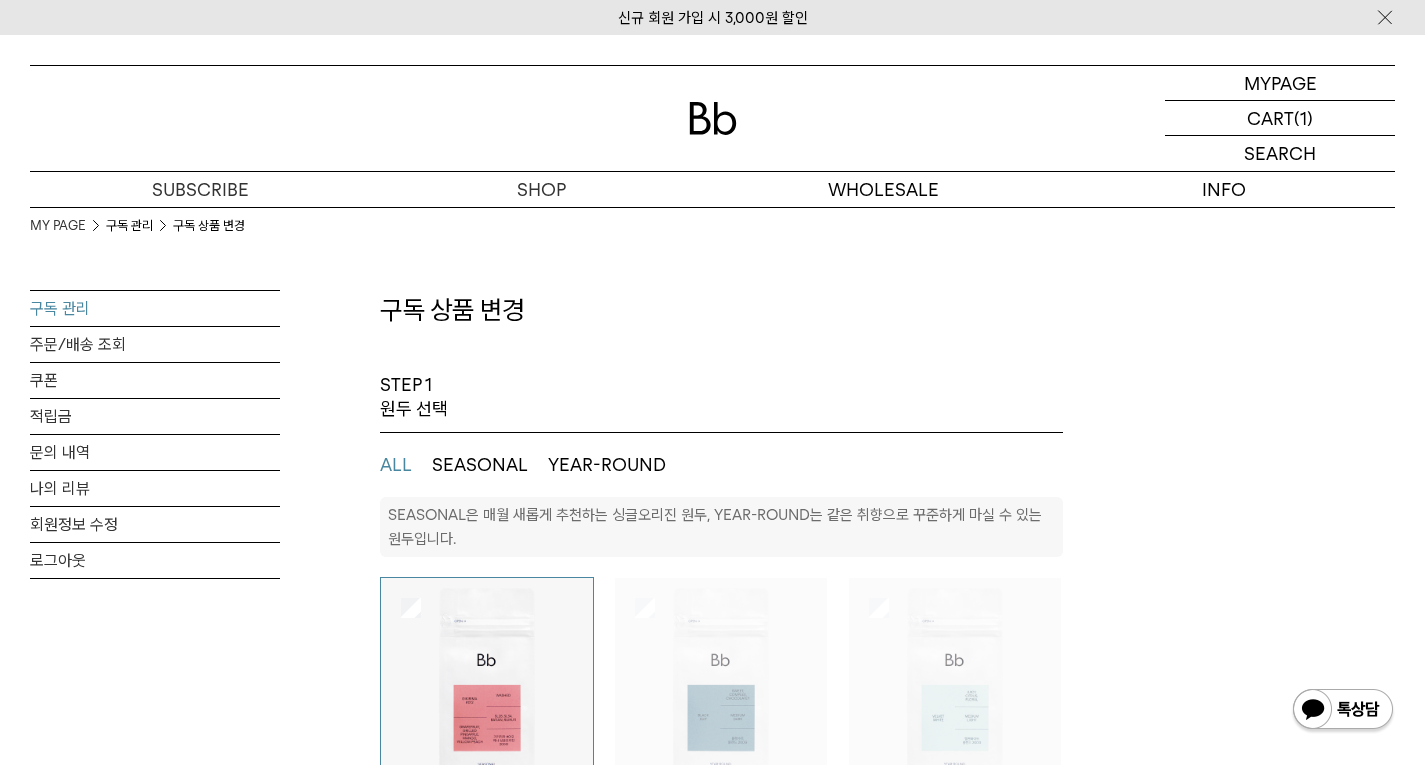 select on "**" 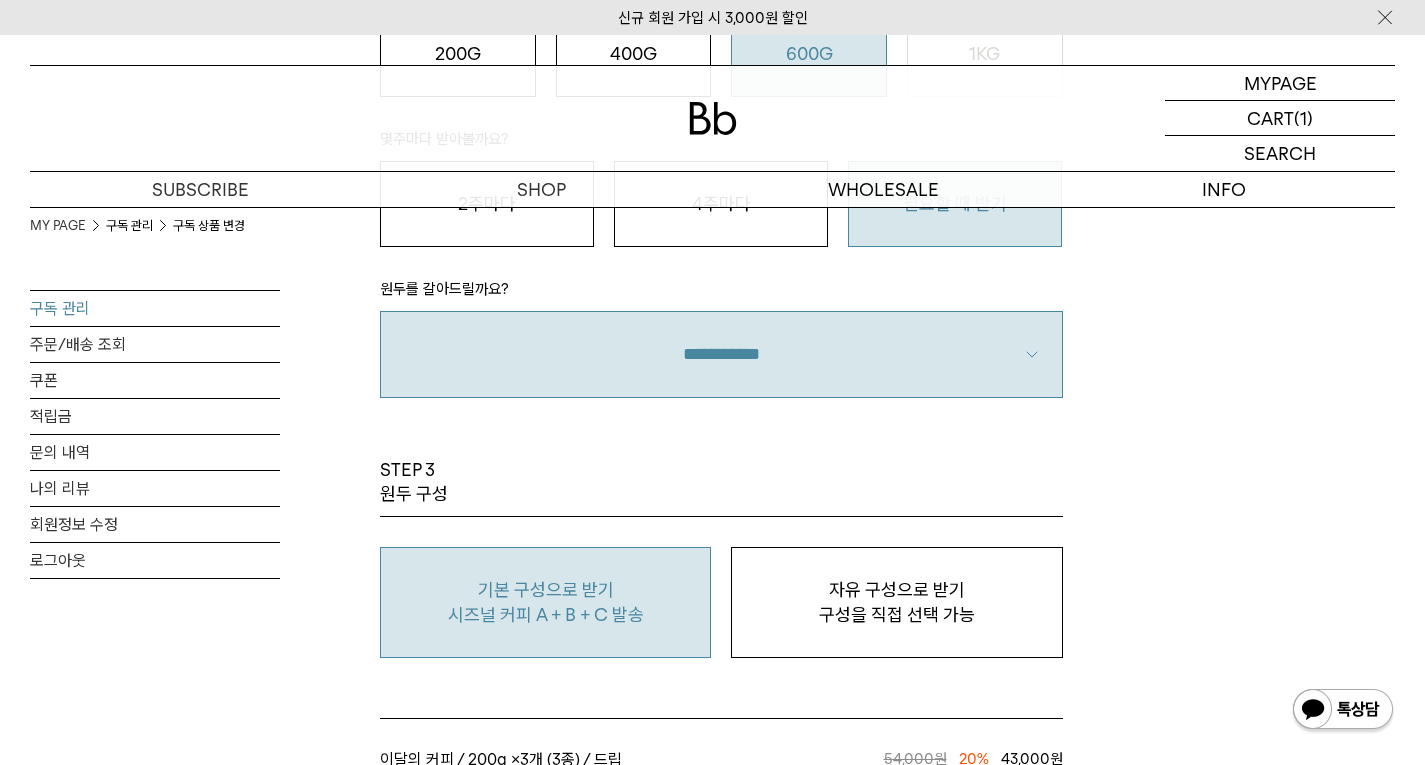 scroll, scrollTop: 0, scrollLeft: 0, axis: both 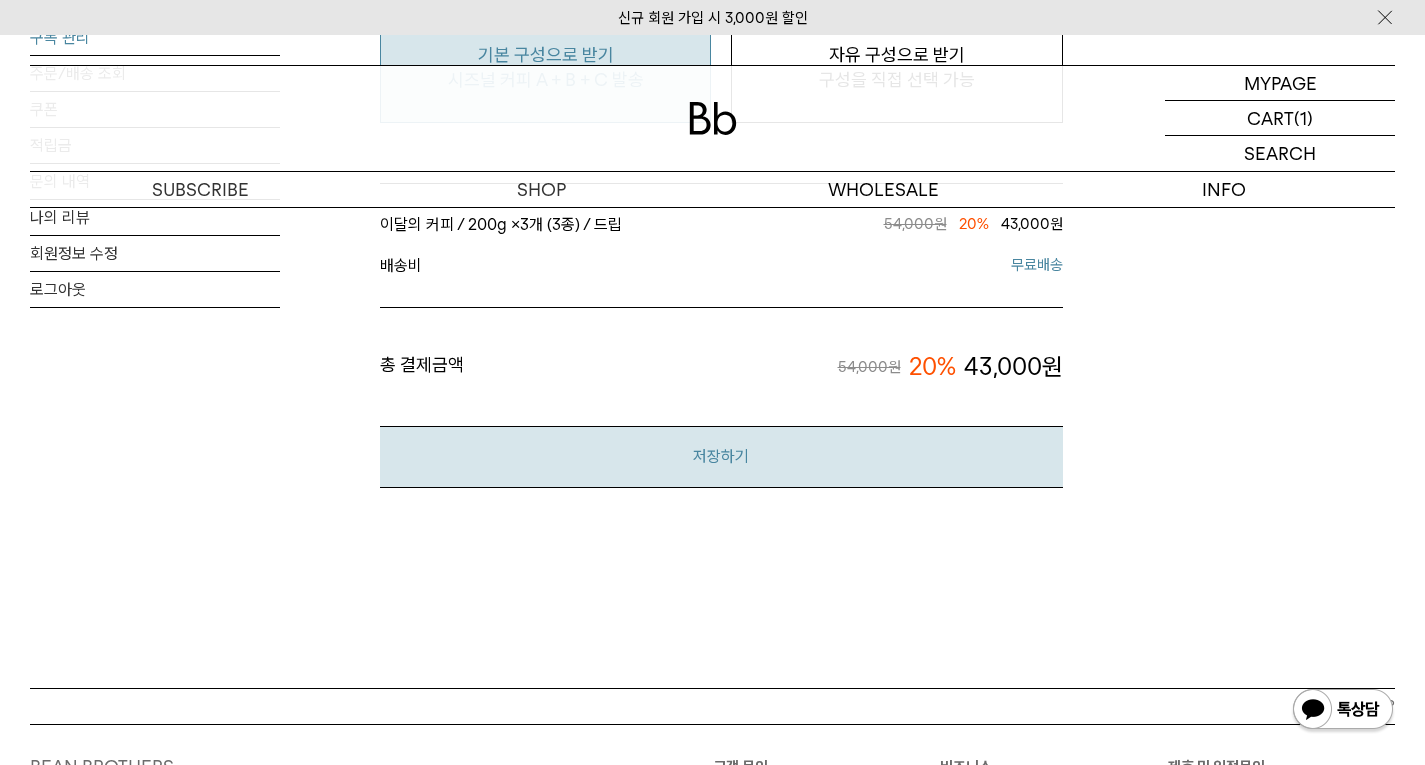 click on "저장하기" at bounding box center (721, 456) 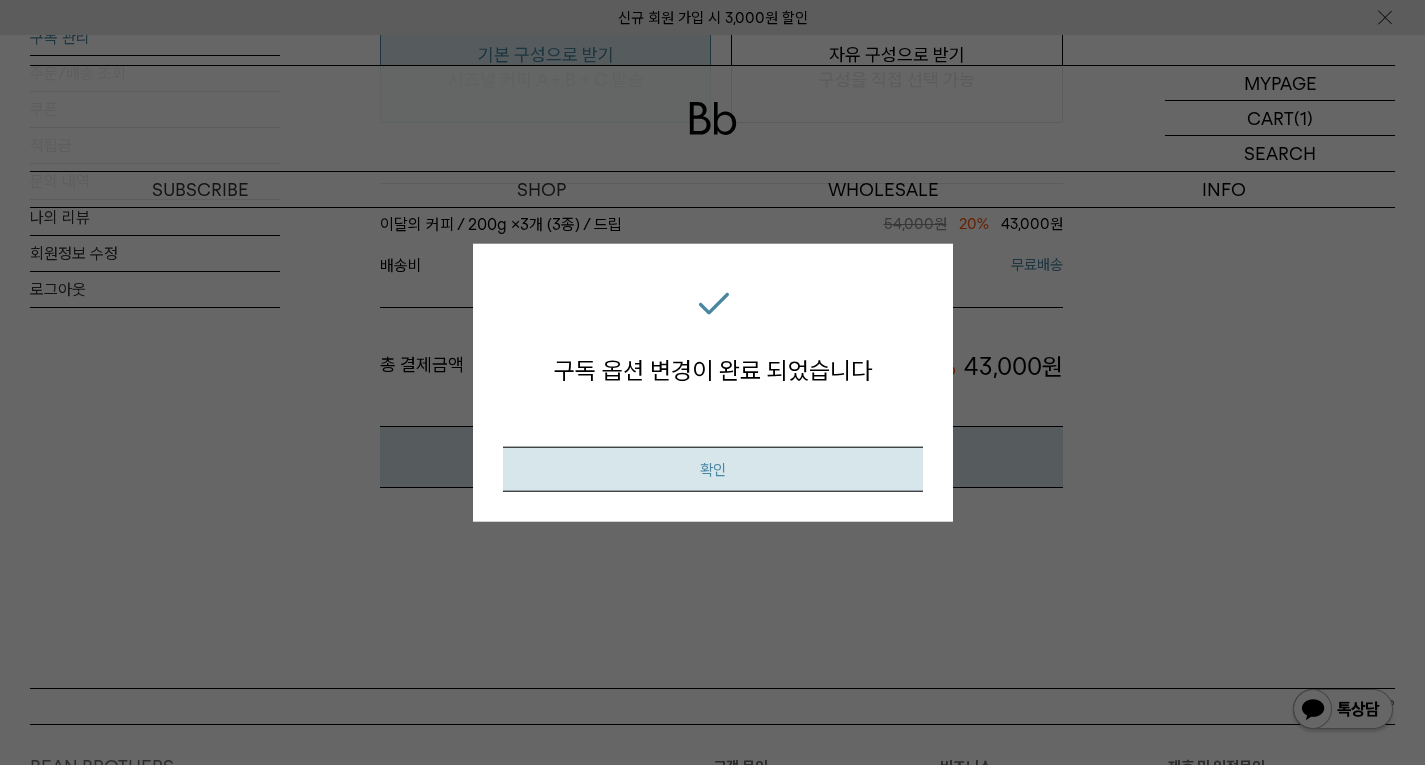 click on "확인" at bounding box center [713, 469] 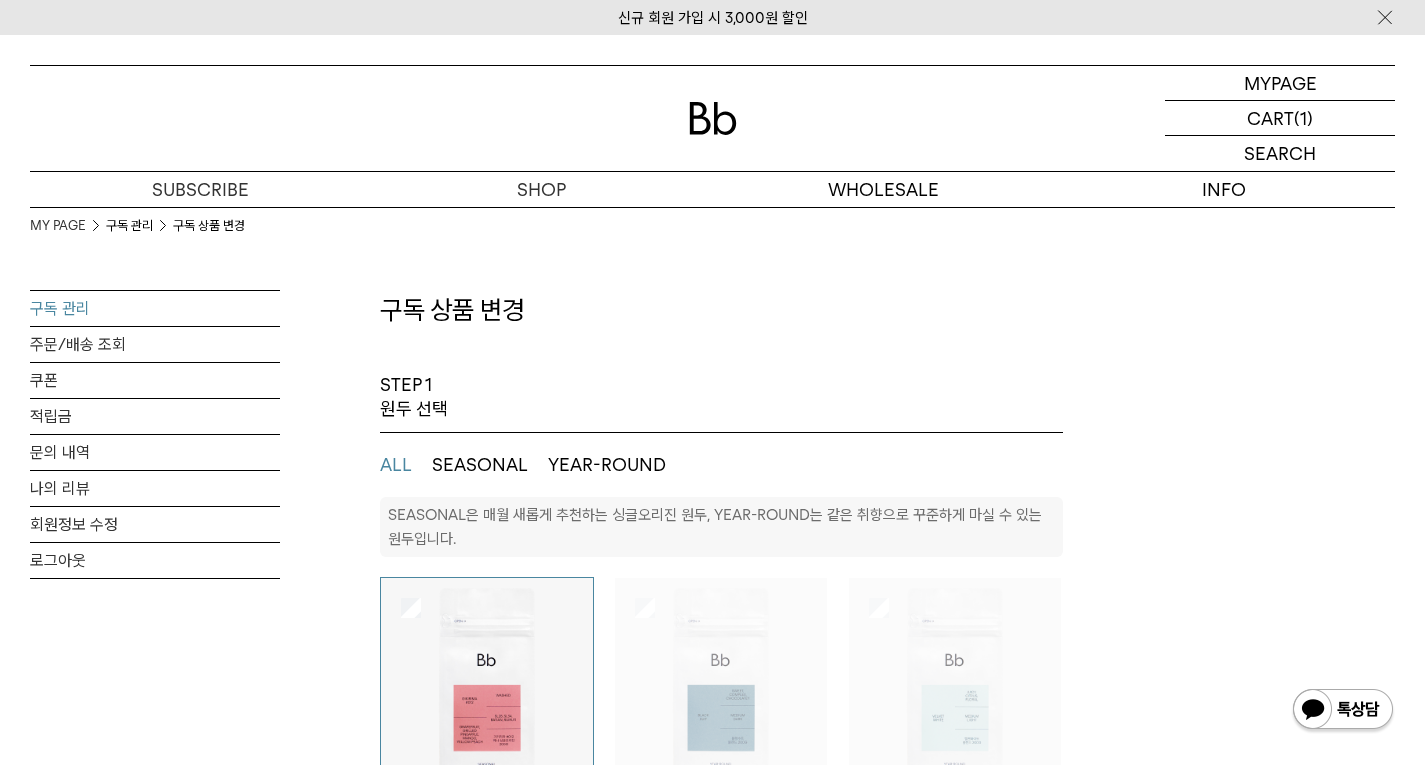select on "**" 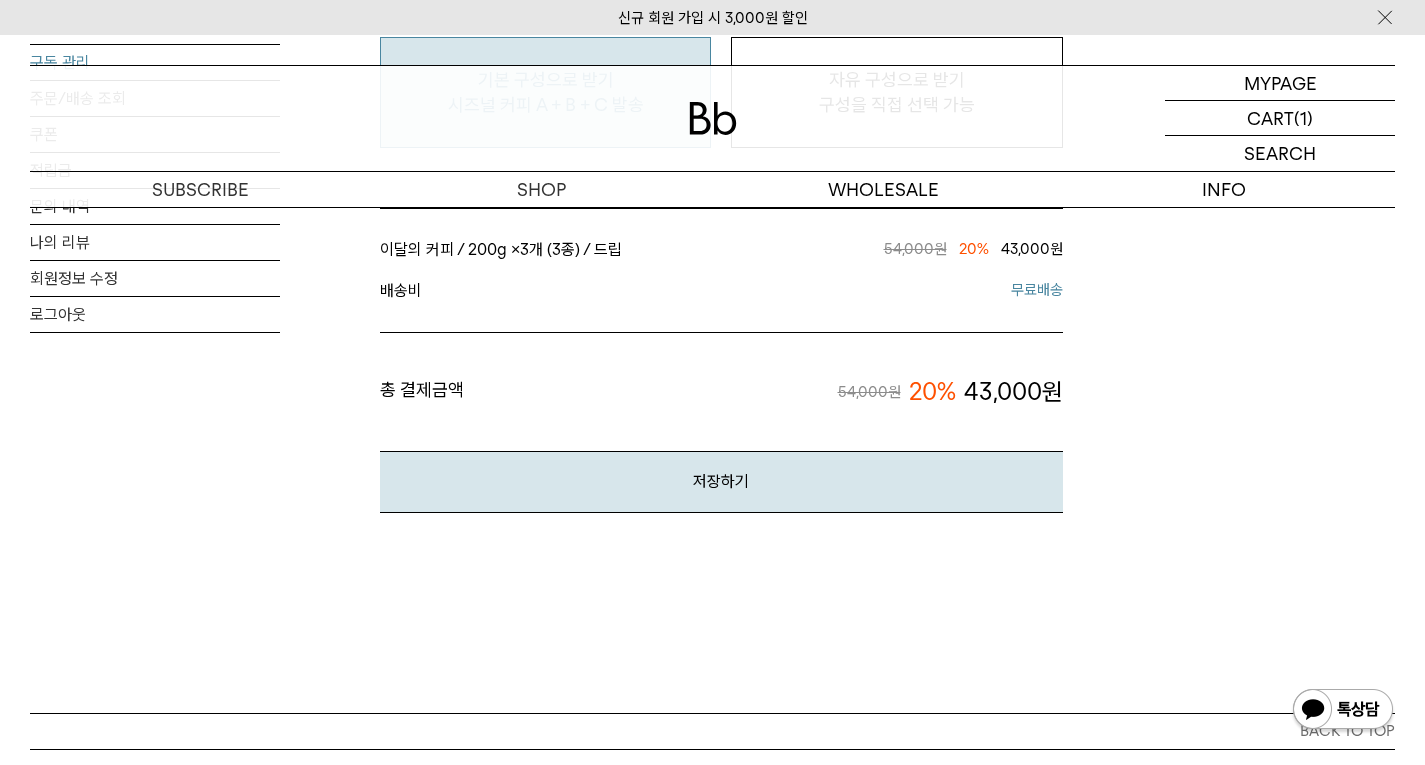 scroll, scrollTop: 0, scrollLeft: 0, axis: both 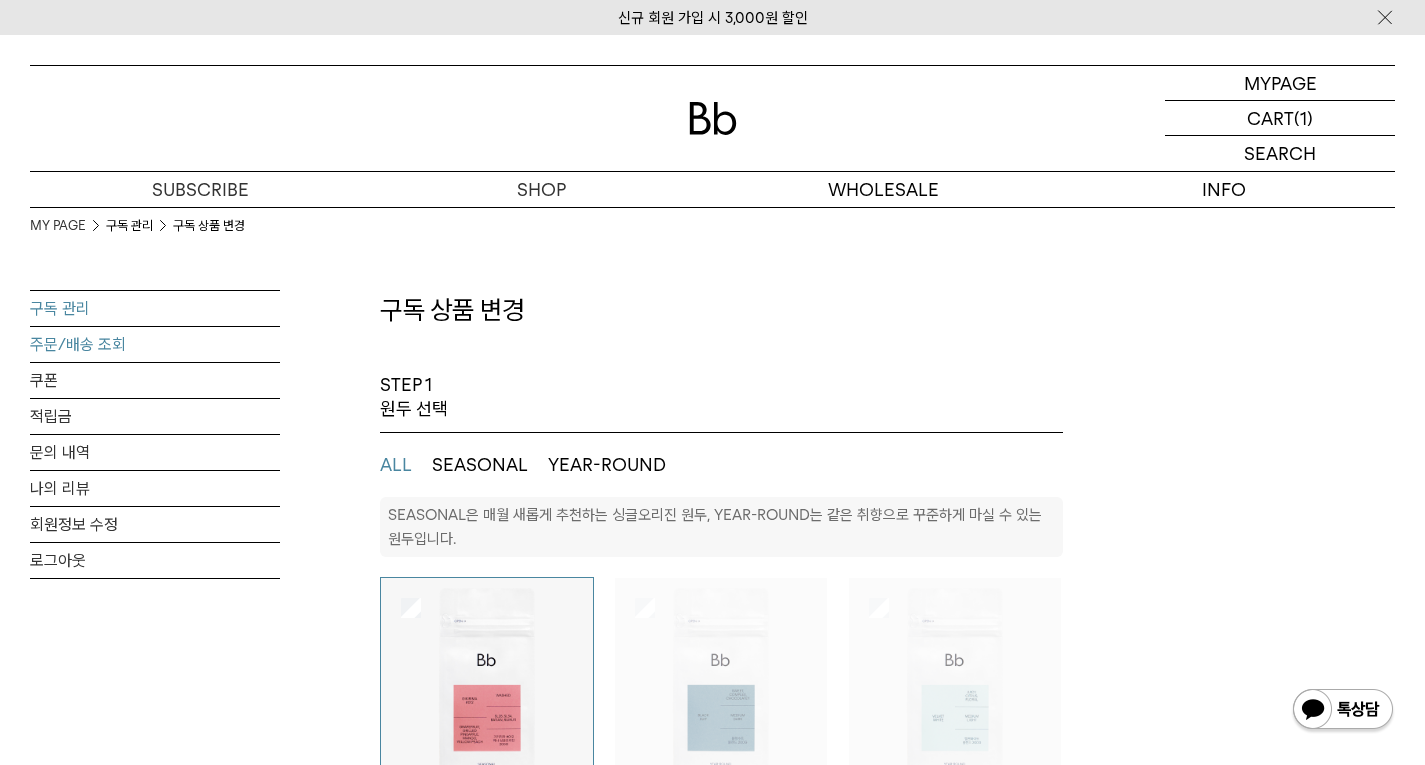 click on "주문/배송 조회" at bounding box center (155, 344) 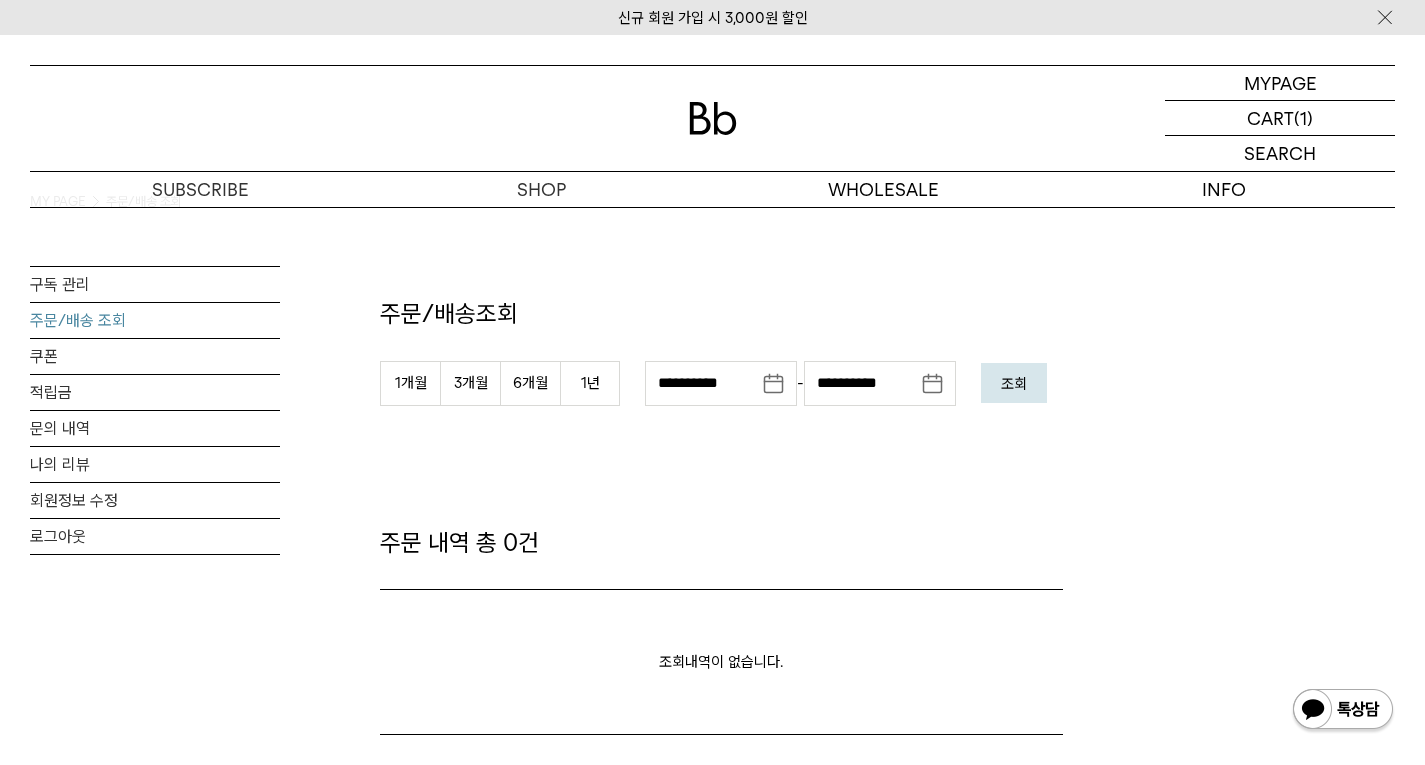 scroll, scrollTop: 0, scrollLeft: 0, axis: both 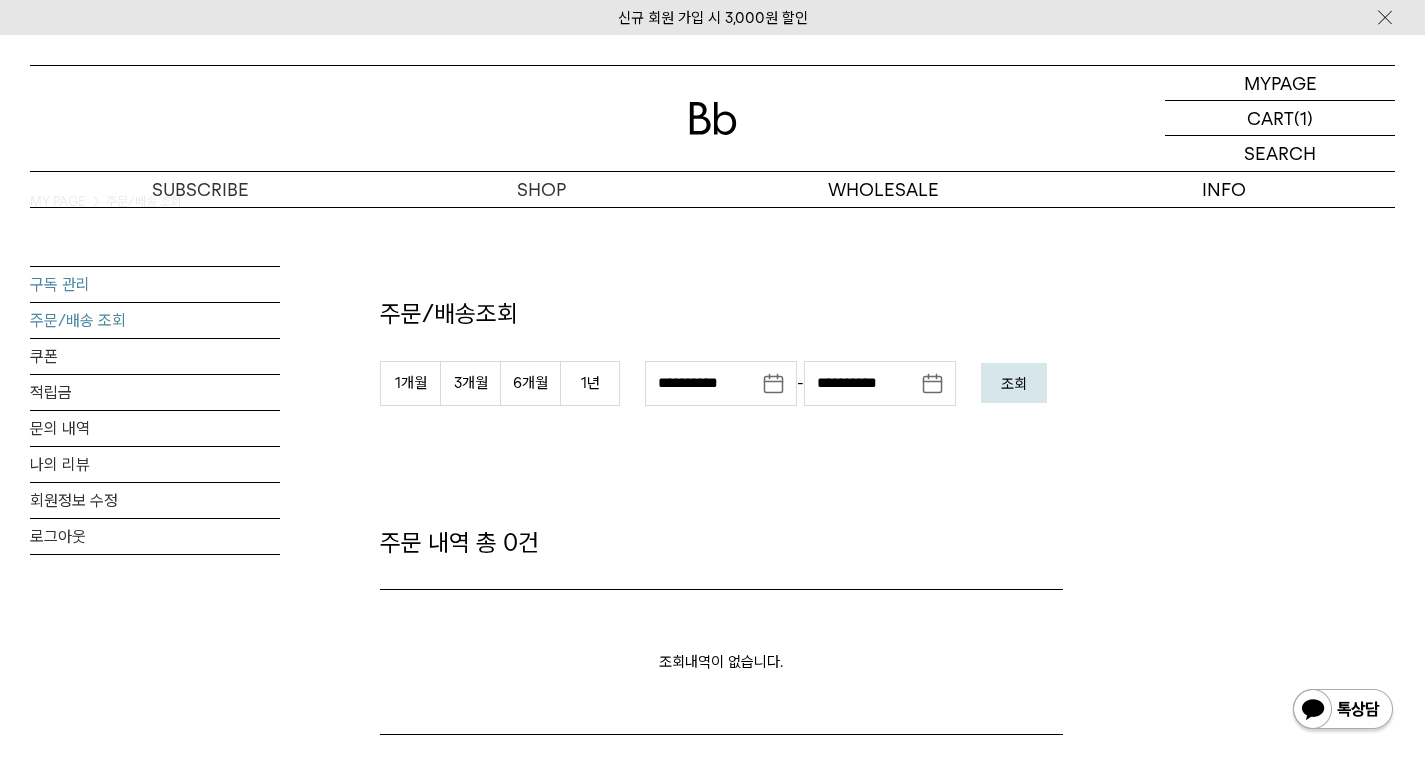 click on "구독 관리" at bounding box center [155, 284] 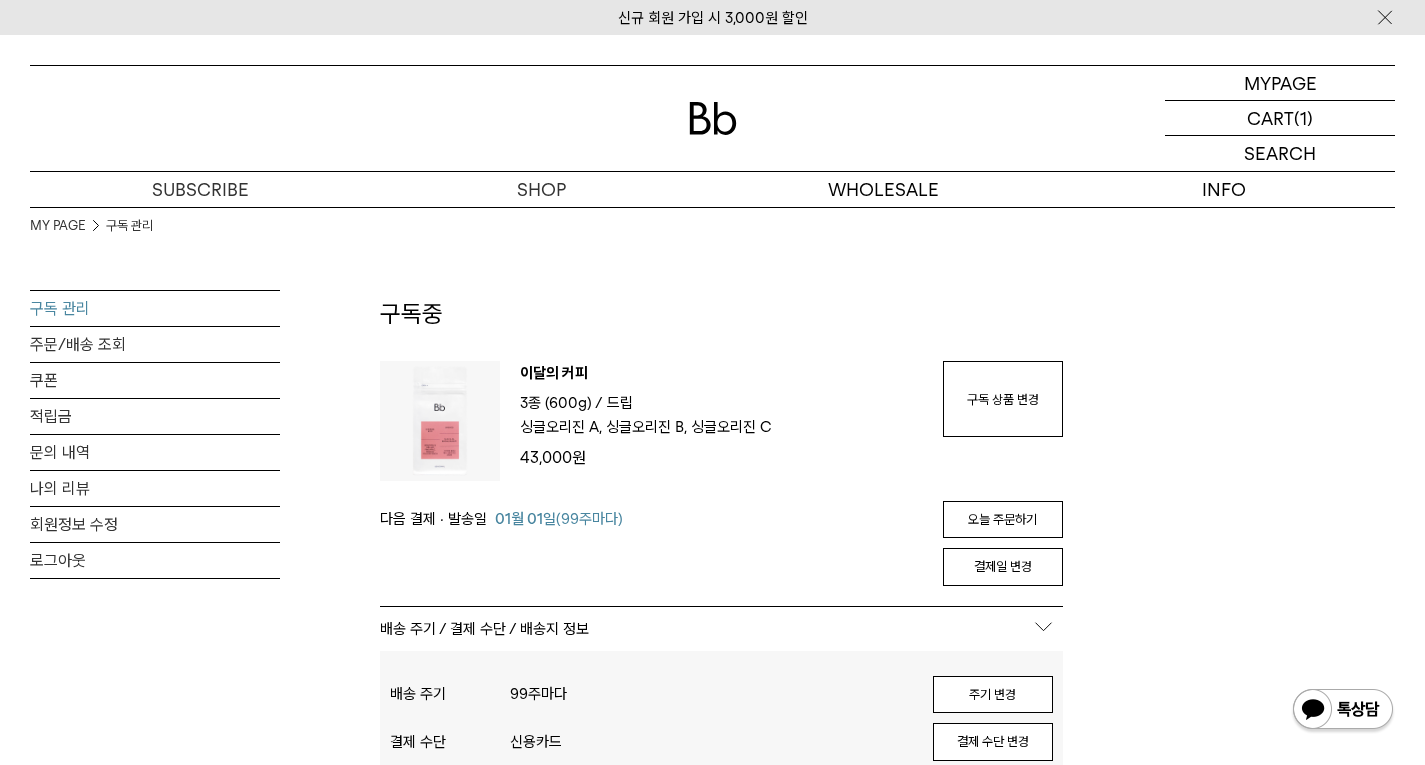 scroll, scrollTop: 0, scrollLeft: 0, axis: both 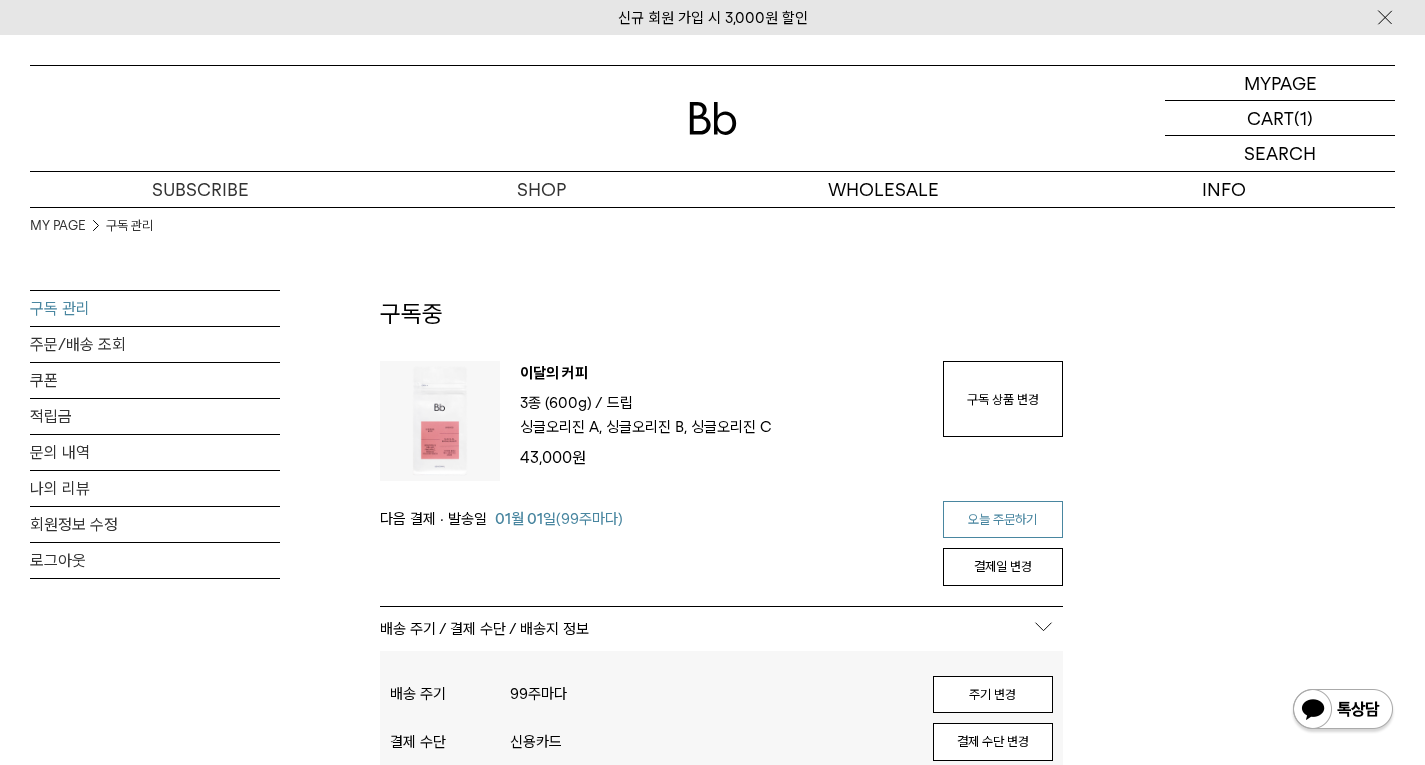 click on "오늘 주문하기" at bounding box center [1003, 520] 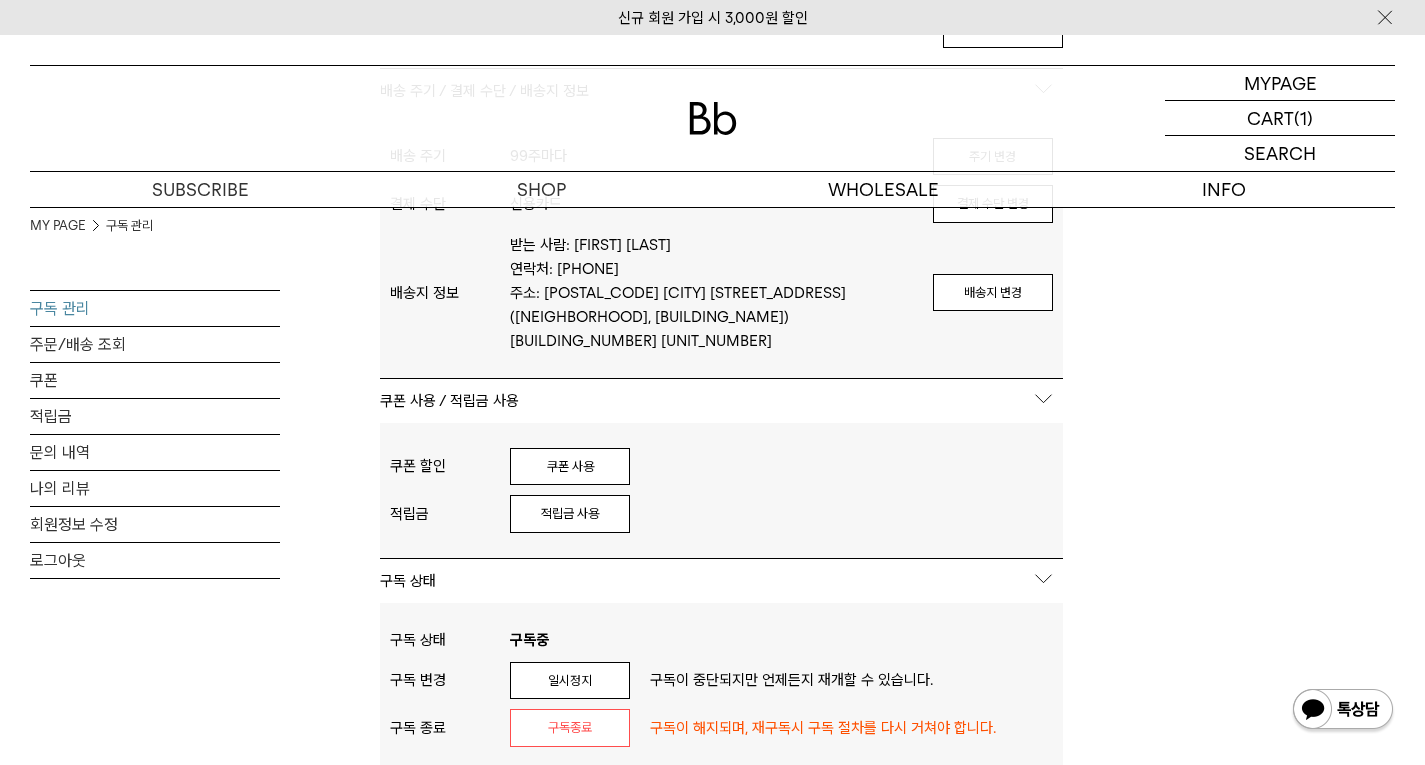 scroll, scrollTop: 600, scrollLeft: 0, axis: vertical 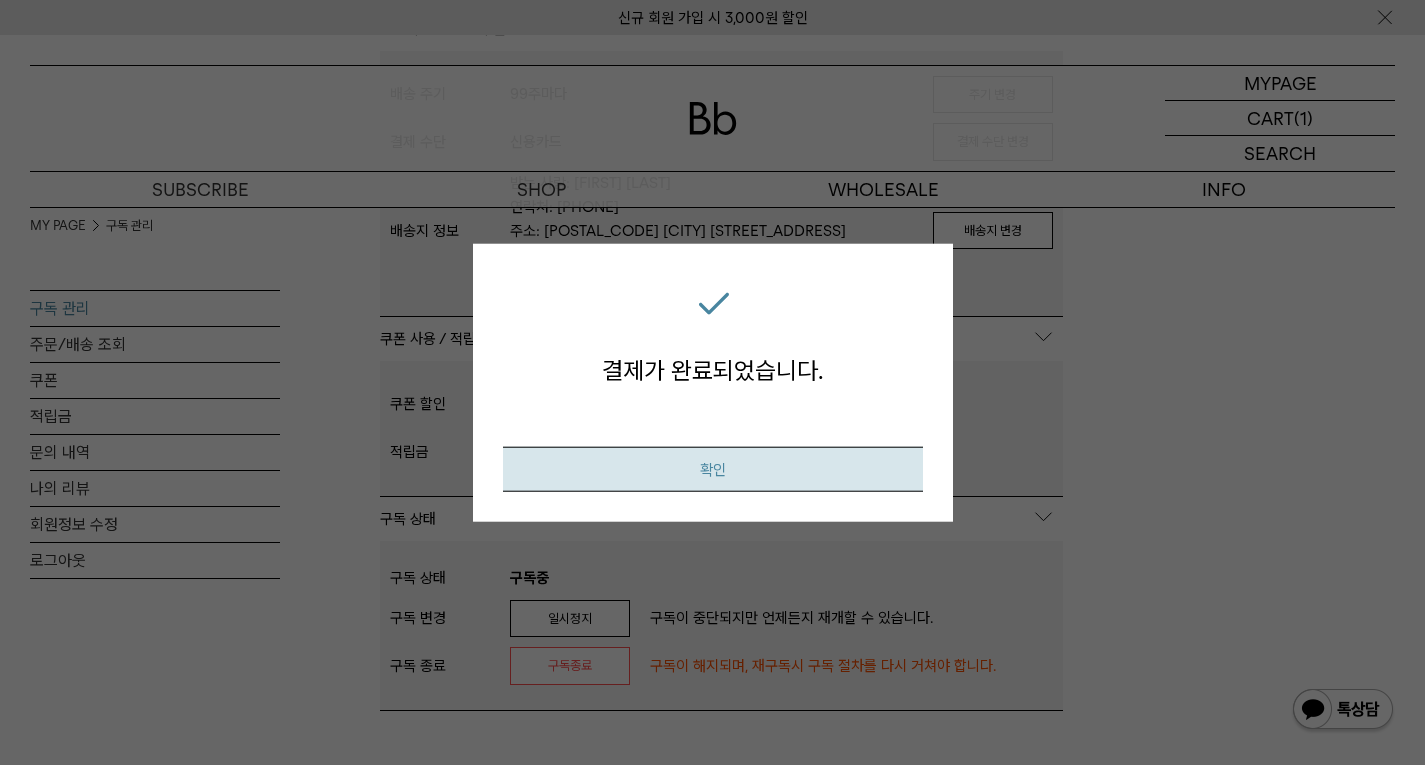 click on "확인" at bounding box center (713, 469) 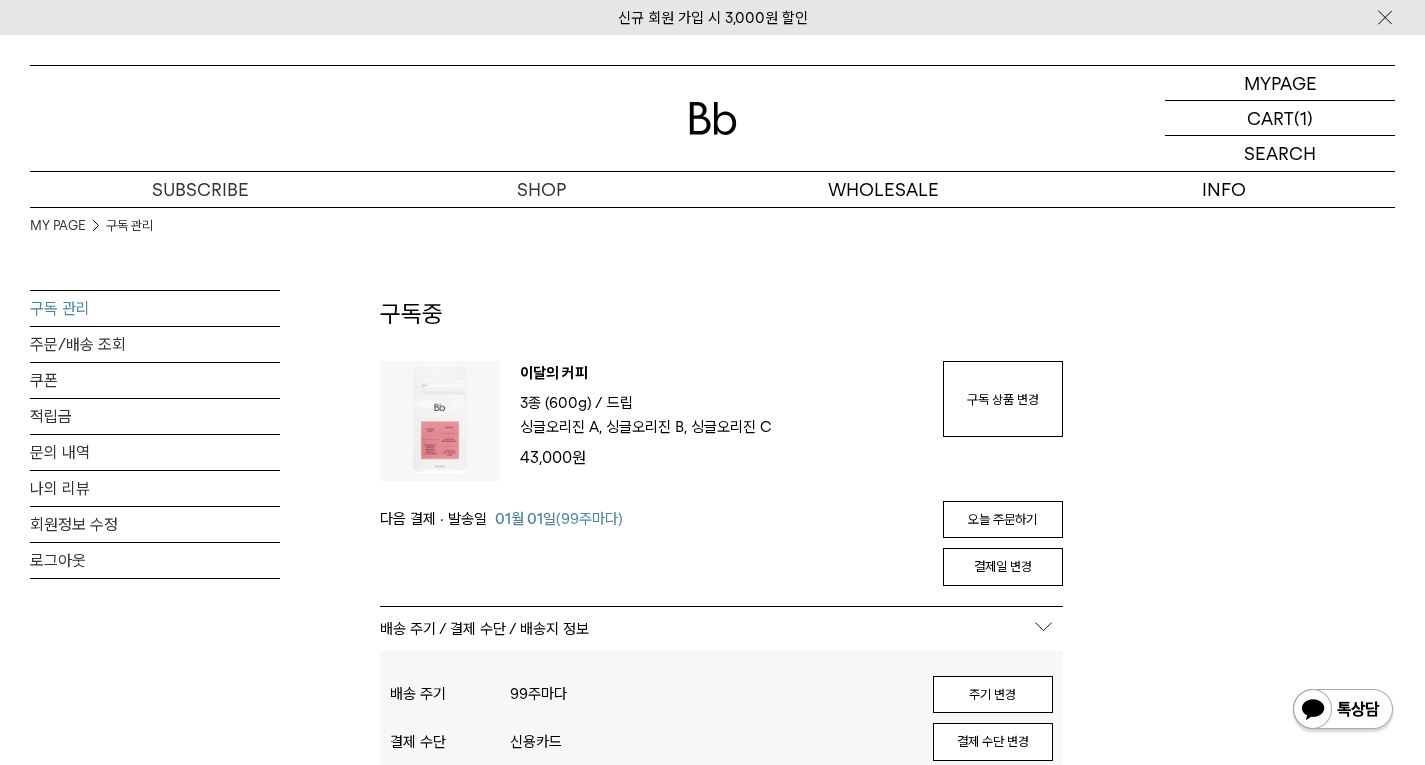 scroll, scrollTop: 600, scrollLeft: 0, axis: vertical 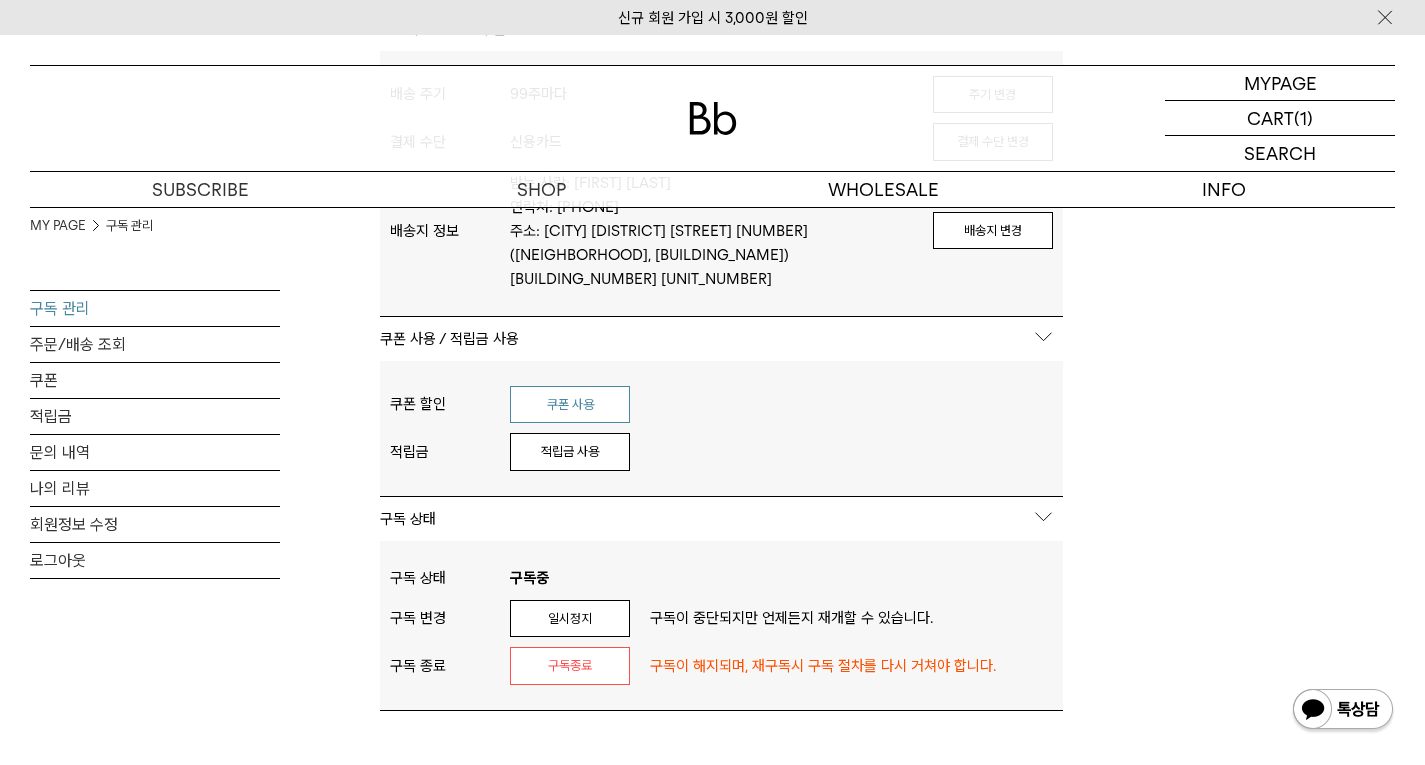 click on "쿠폰 사용" at bounding box center (570, 405) 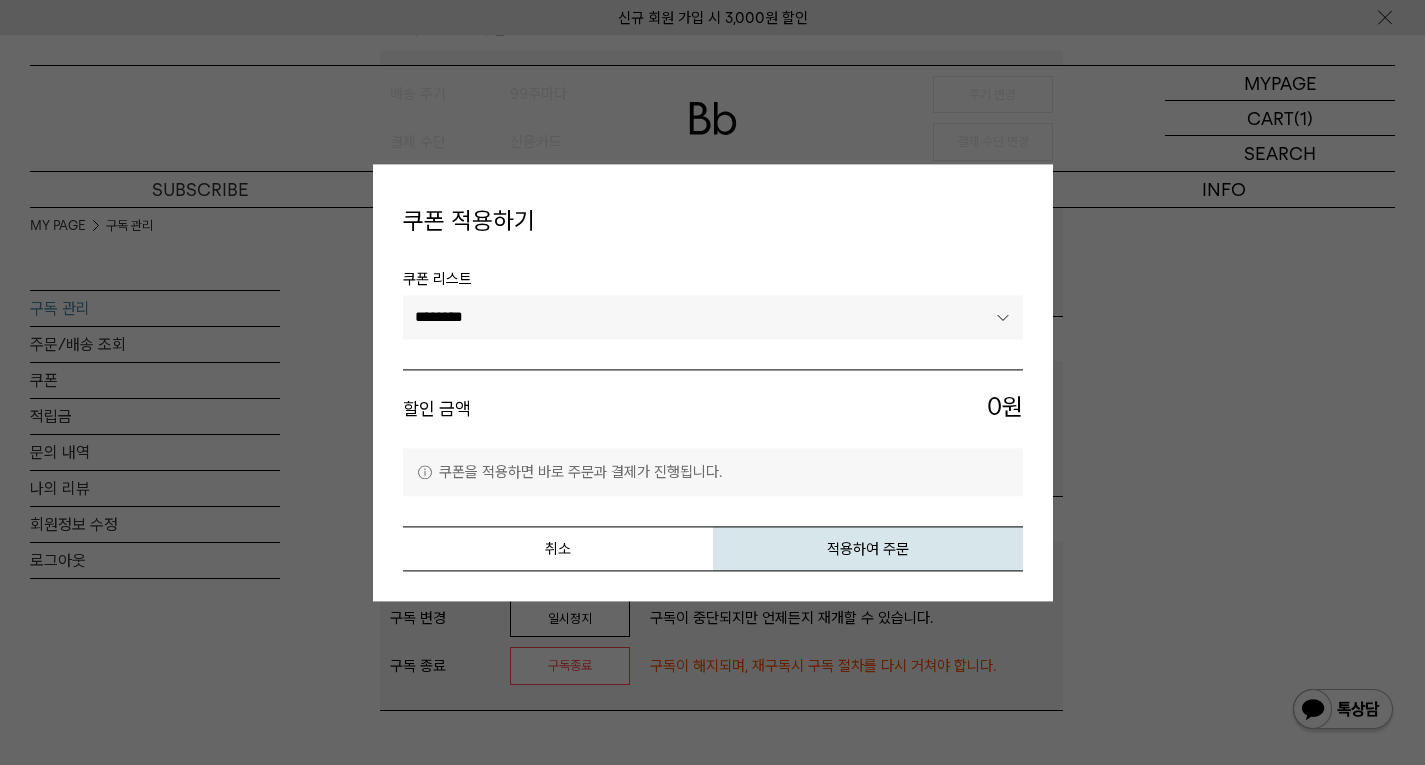 click on "********" at bounding box center [713, 318] 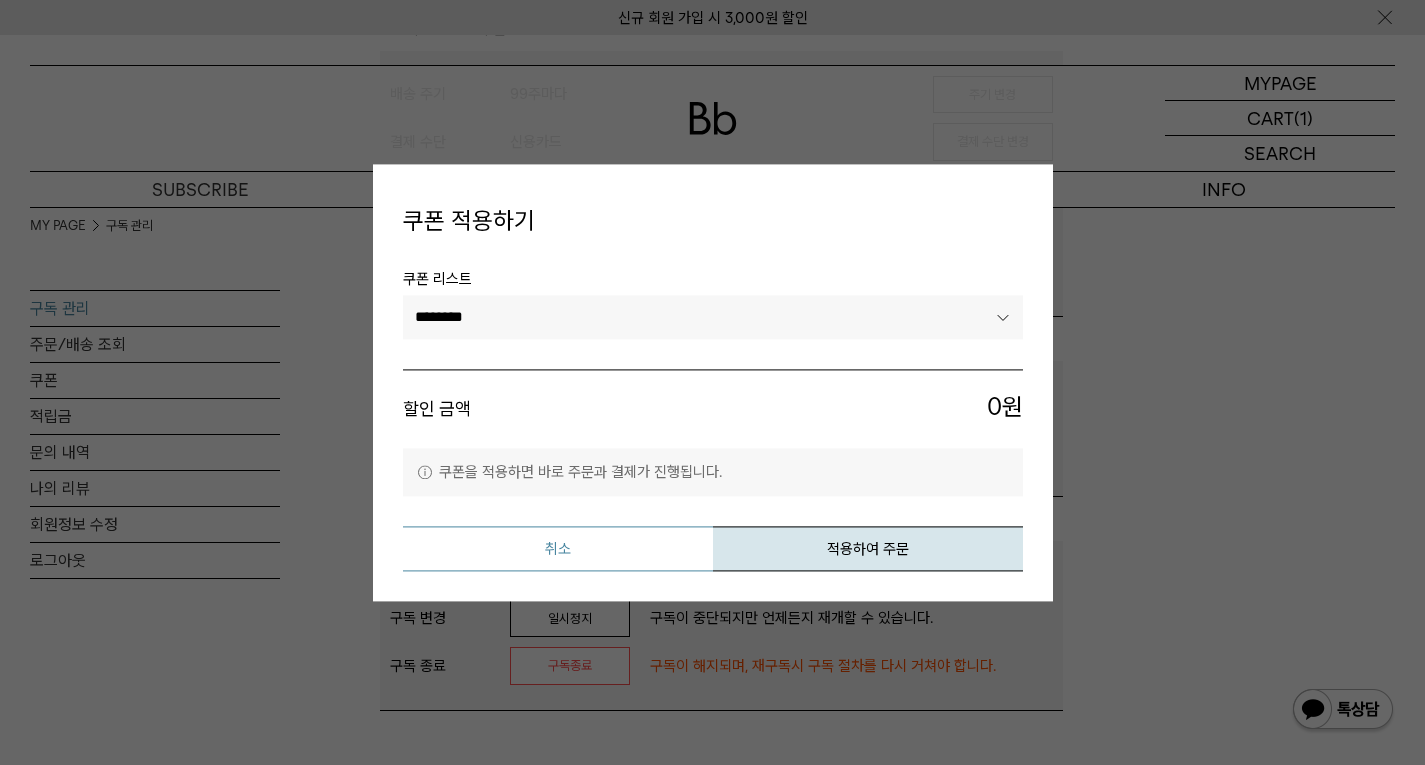drag, startPoint x: 617, startPoint y: 513, endPoint x: 617, endPoint y: 538, distance: 25 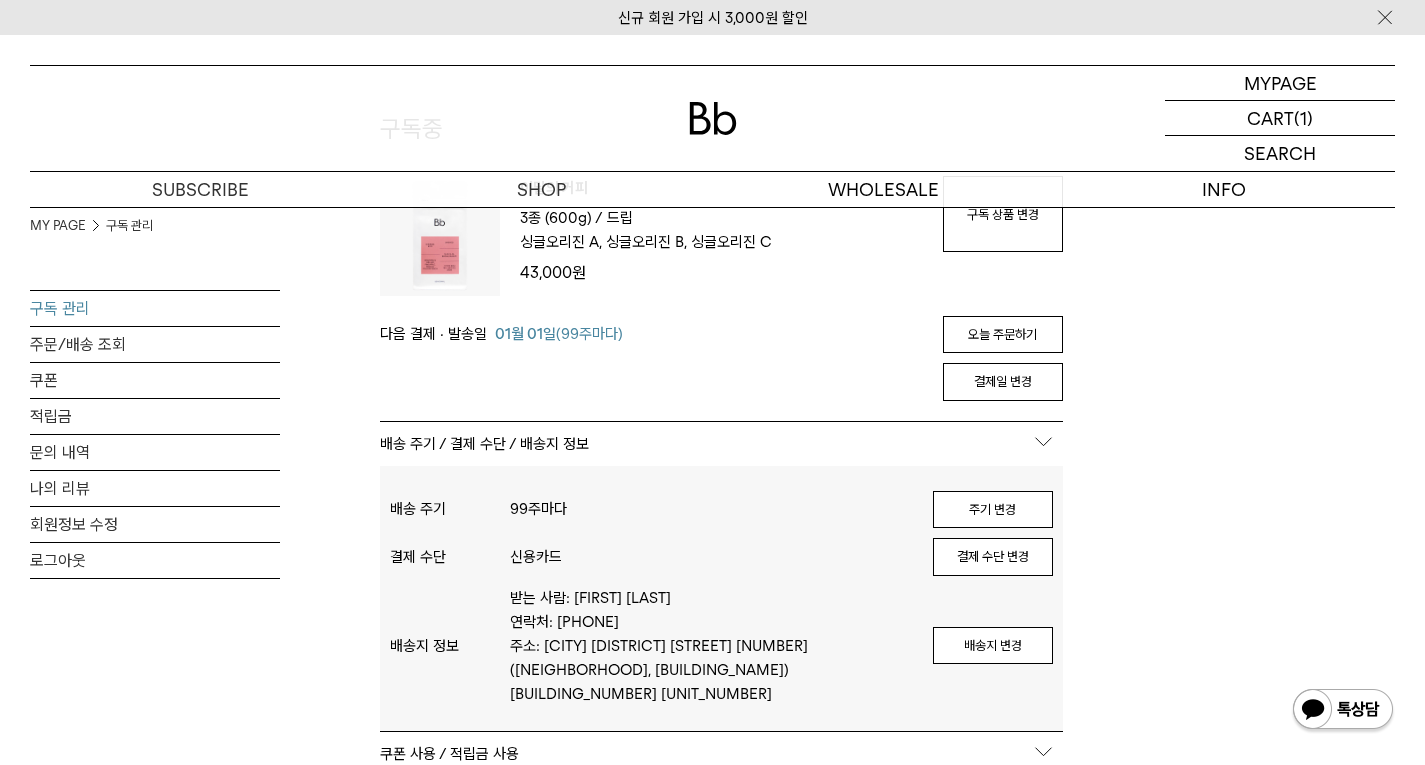 scroll, scrollTop: 0, scrollLeft: 0, axis: both 